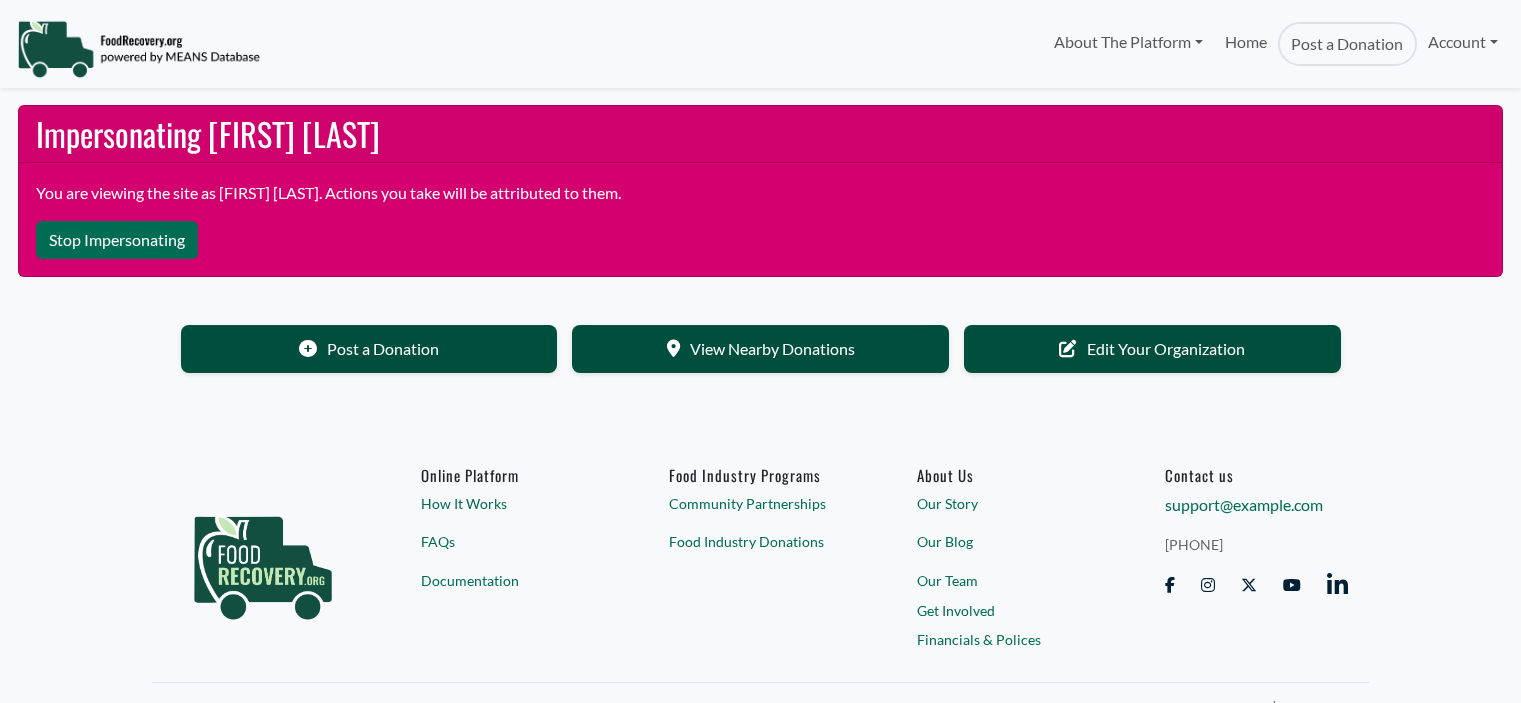 scroll, scrollTop: 0, scrollLeft: 0, axis: both 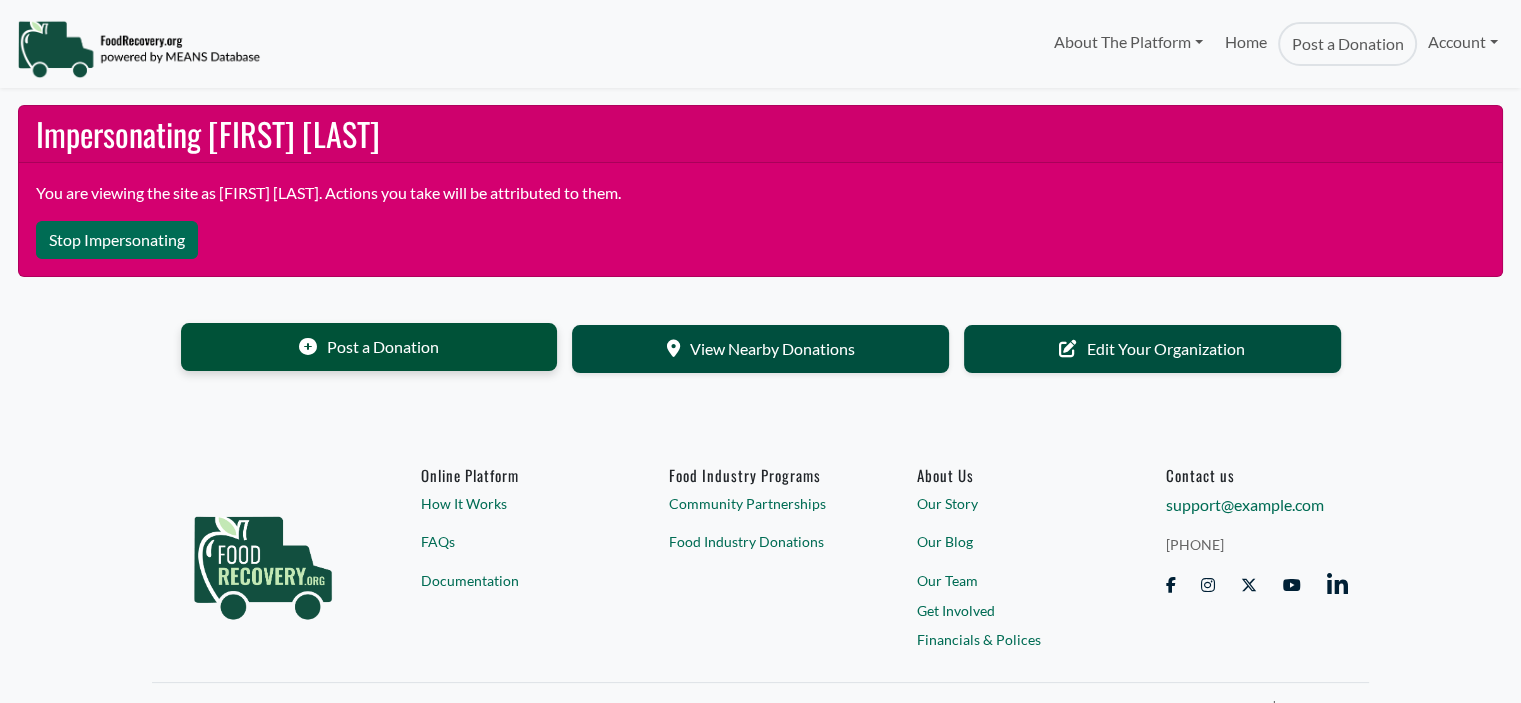click on "Post a Donation" at bounding box center (369, 347) 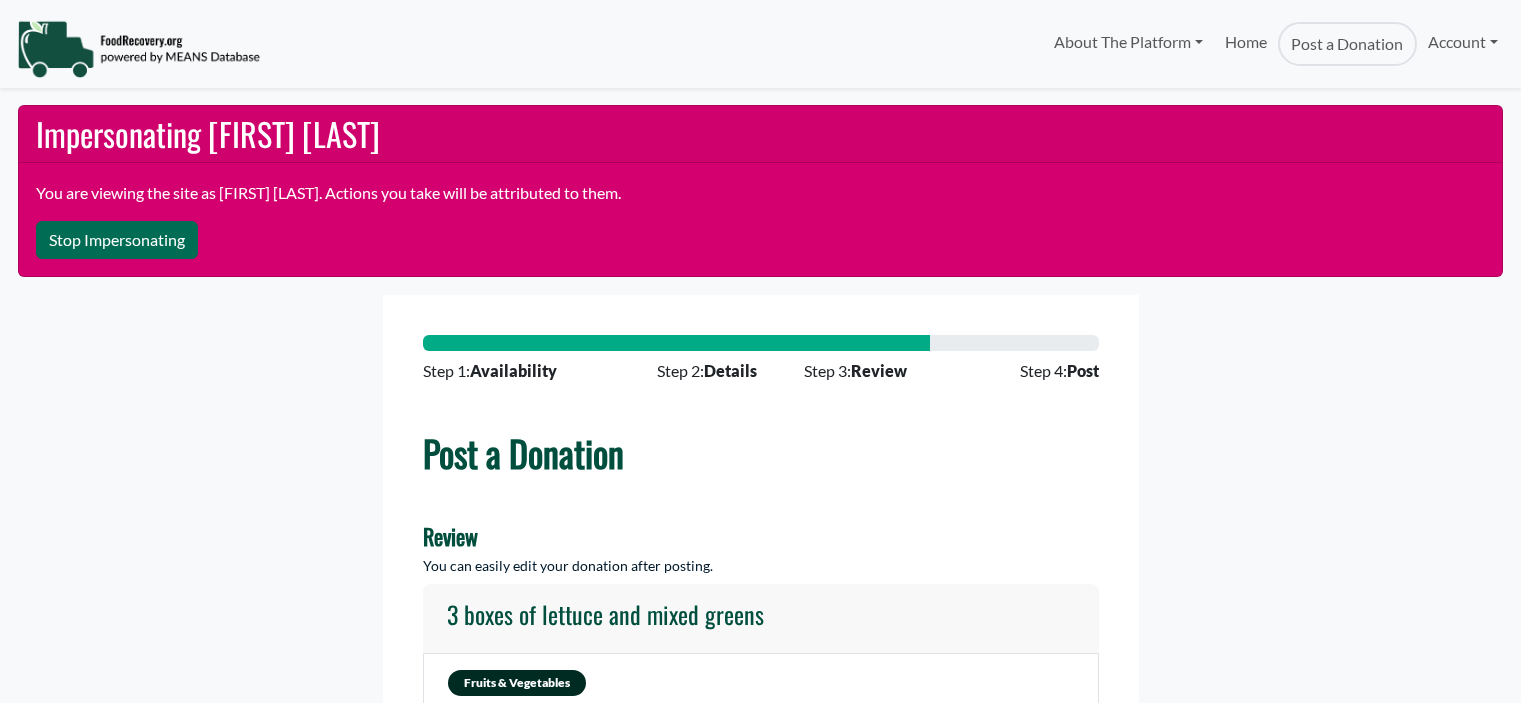 scroll, scrollTop: 0, scrollLeft: 0, axis: both 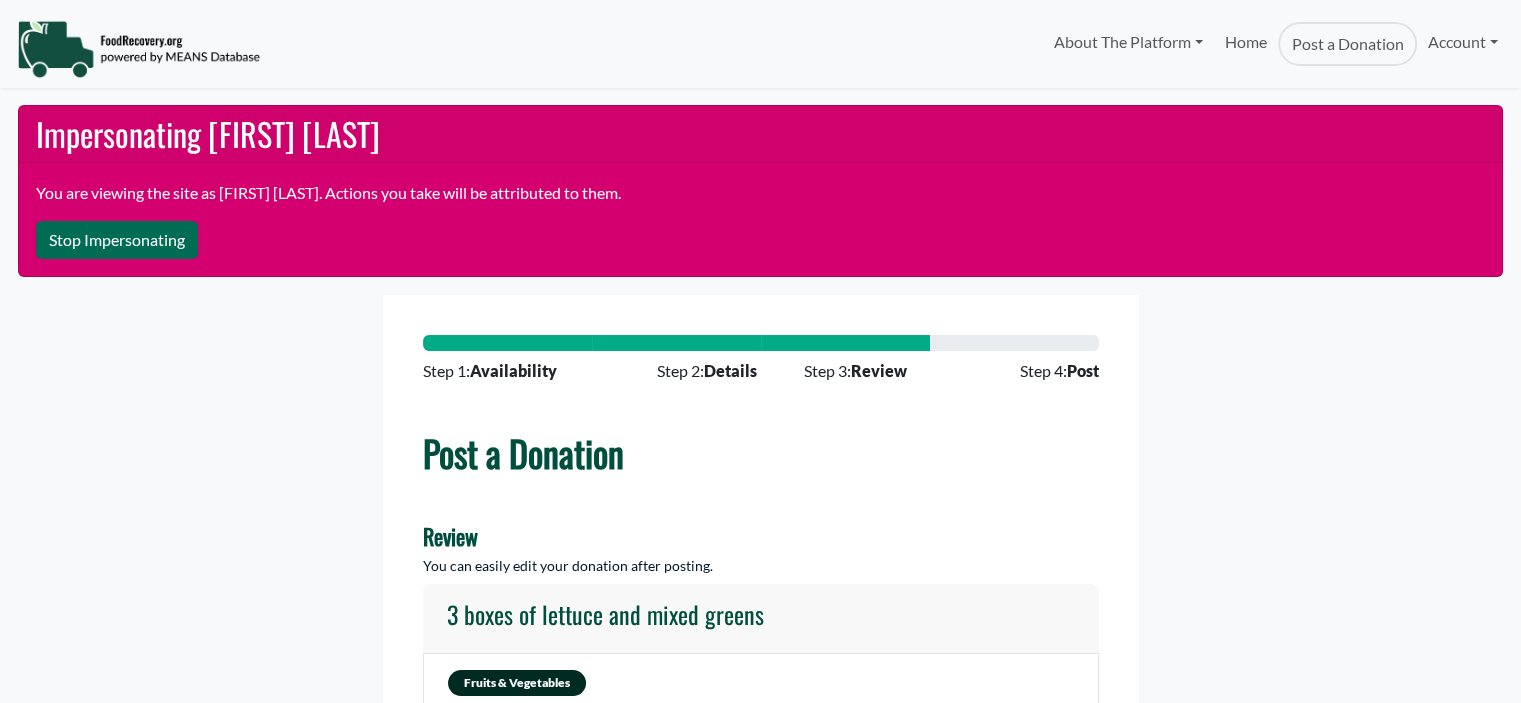 select 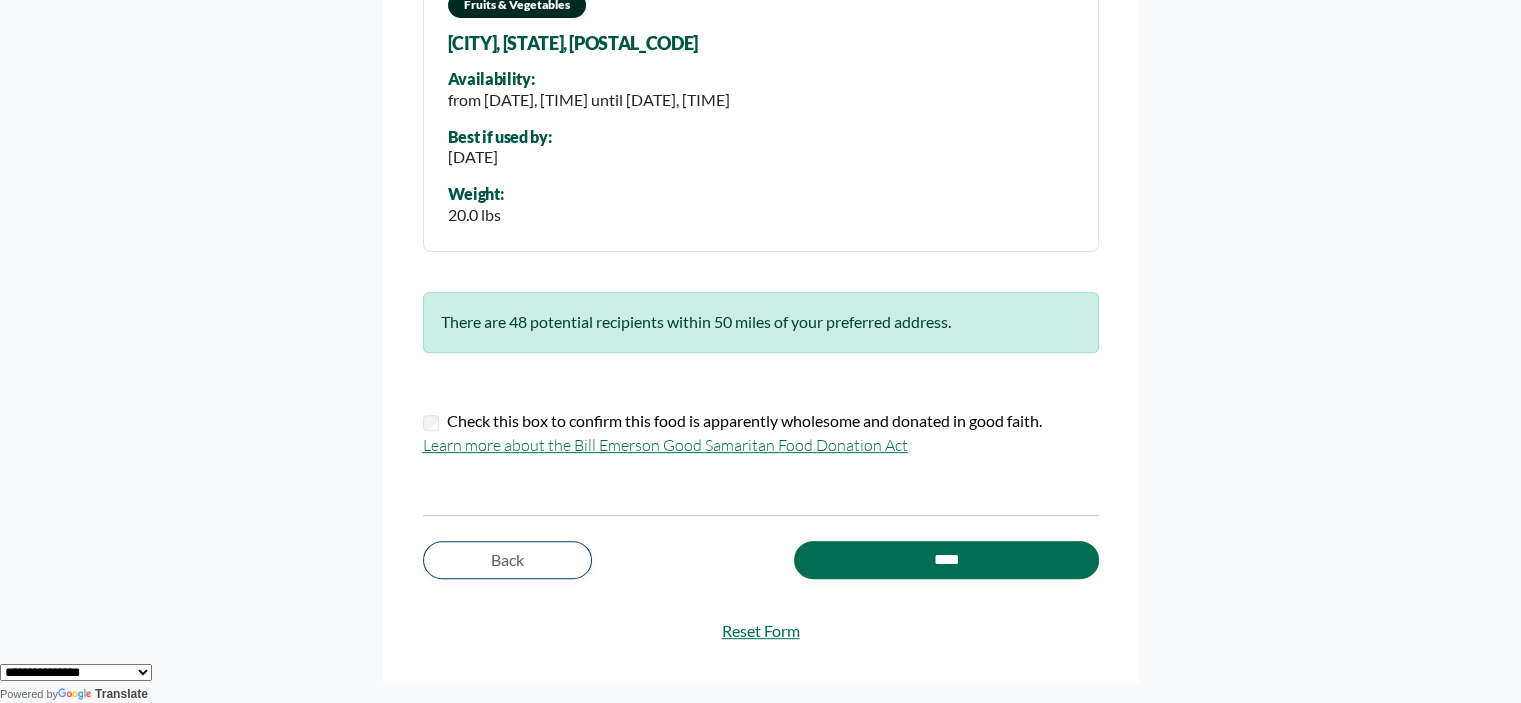 scroll, scrollTop: 763, scrollLeft: 0, axis: vertical 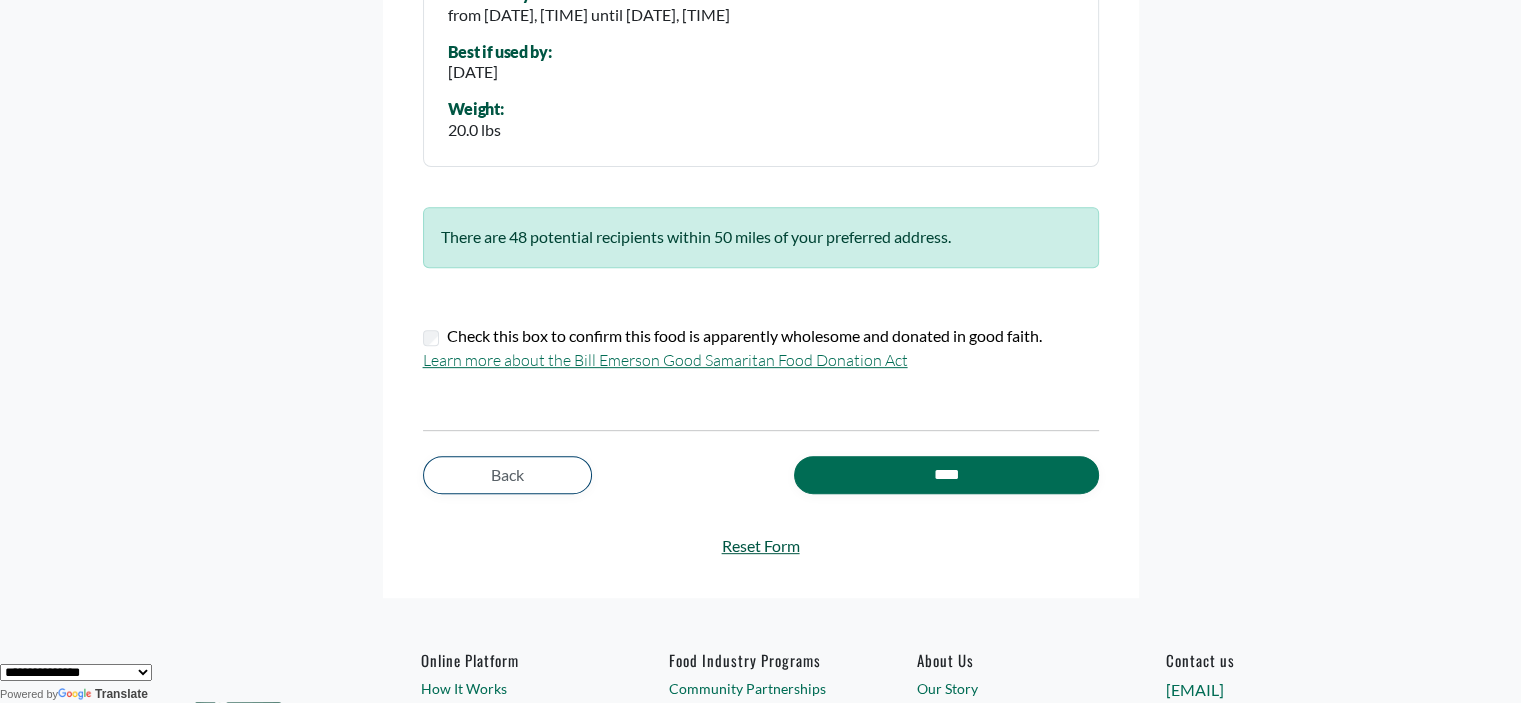click on "Reset Form" at bounding box center [761, 546] 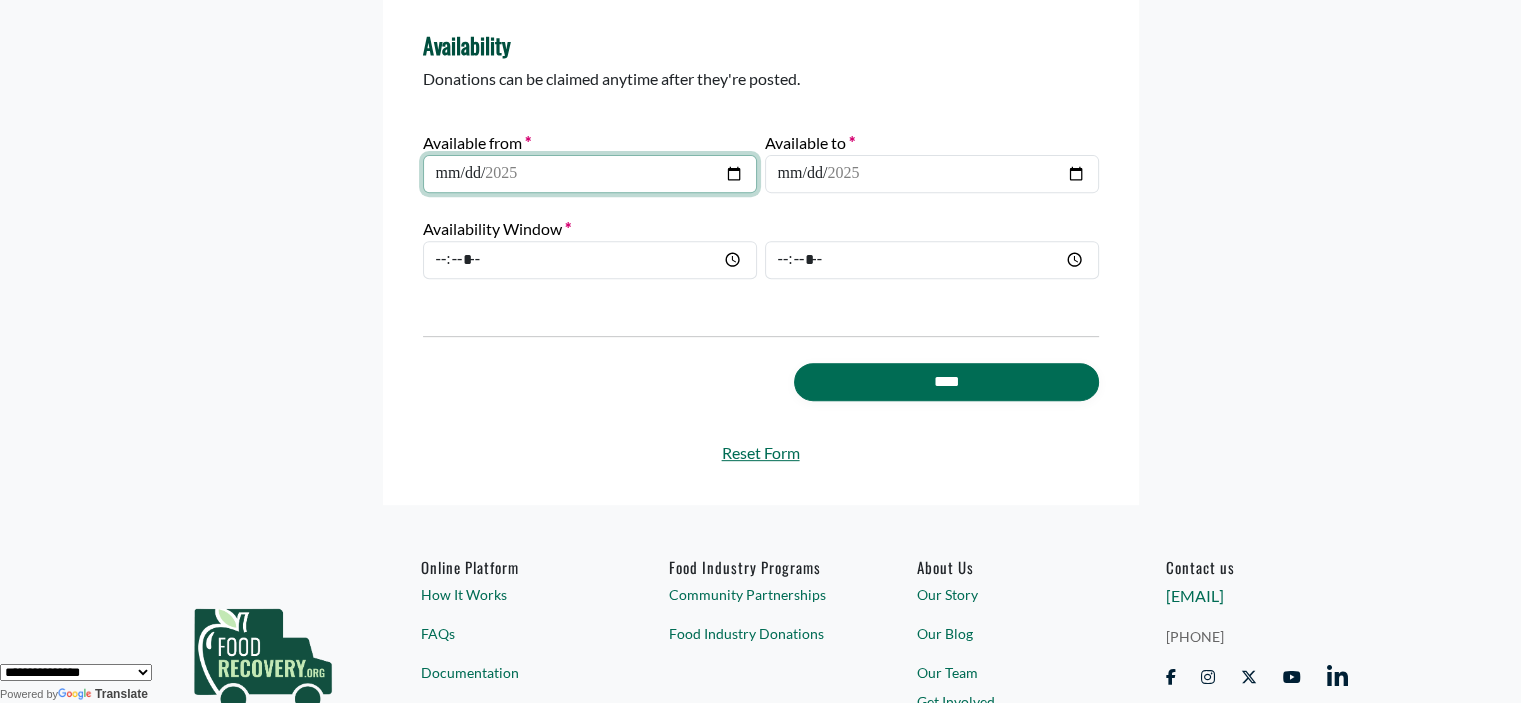 click on "**********" at bounding box center [590, 174] 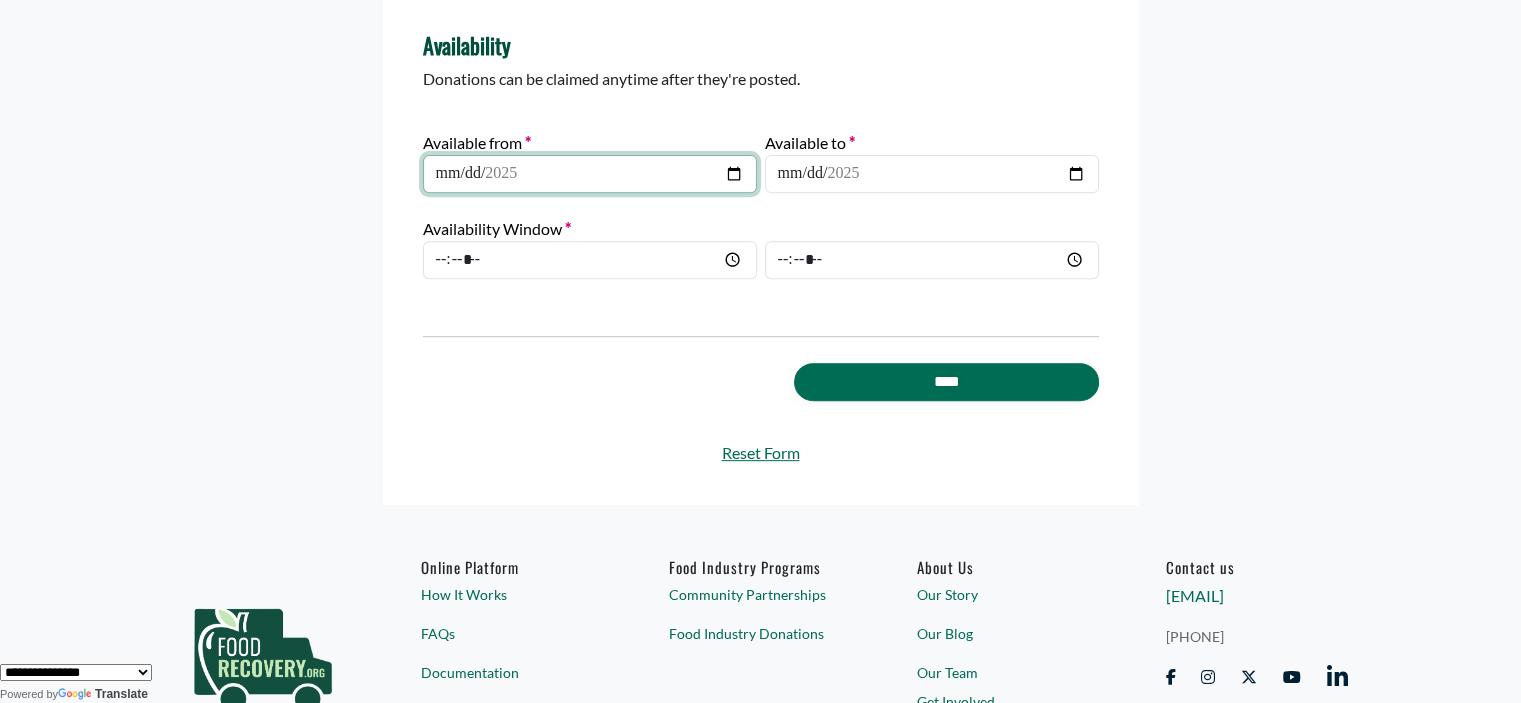 type on "**********" 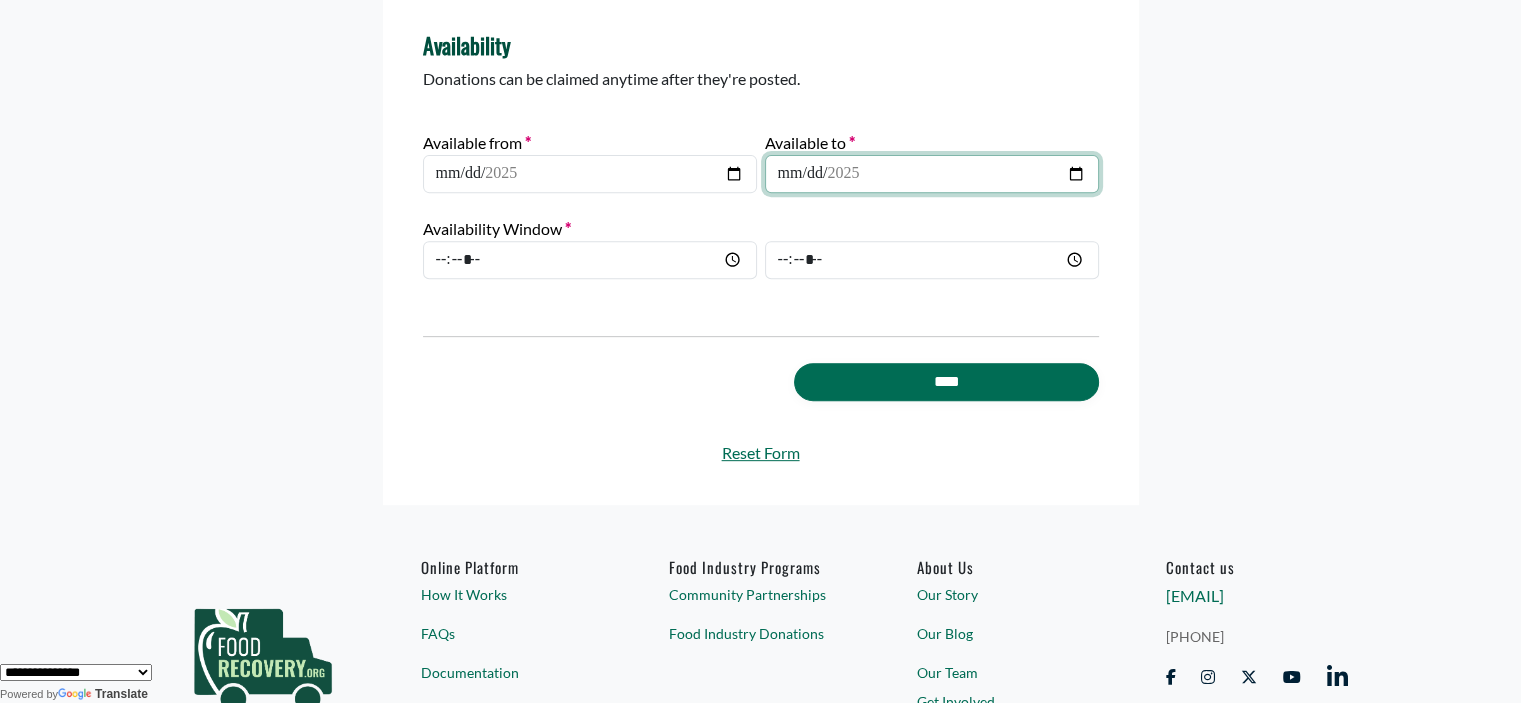 click on "**********" at bounding box center [932, 174] 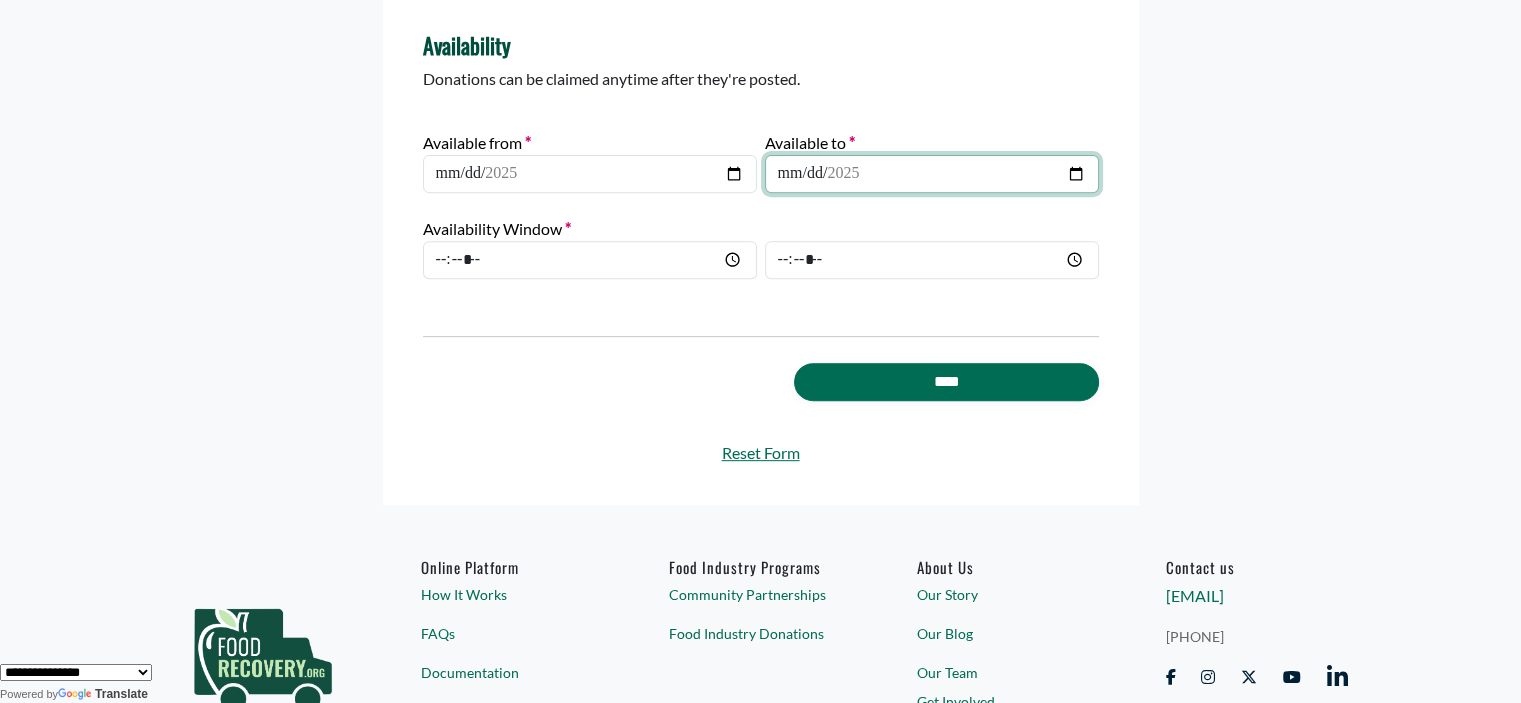 type on "**********" 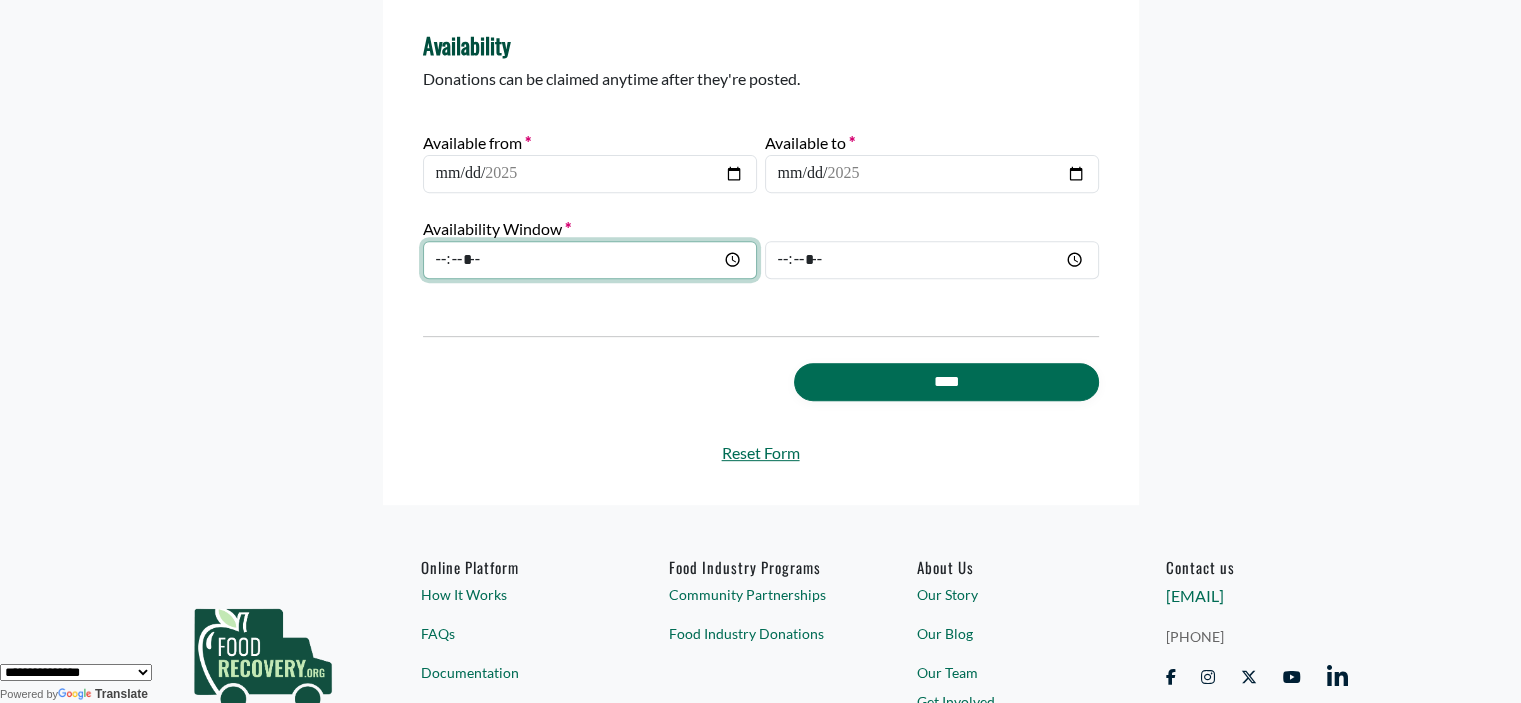 click at bounding box center (590, 260) 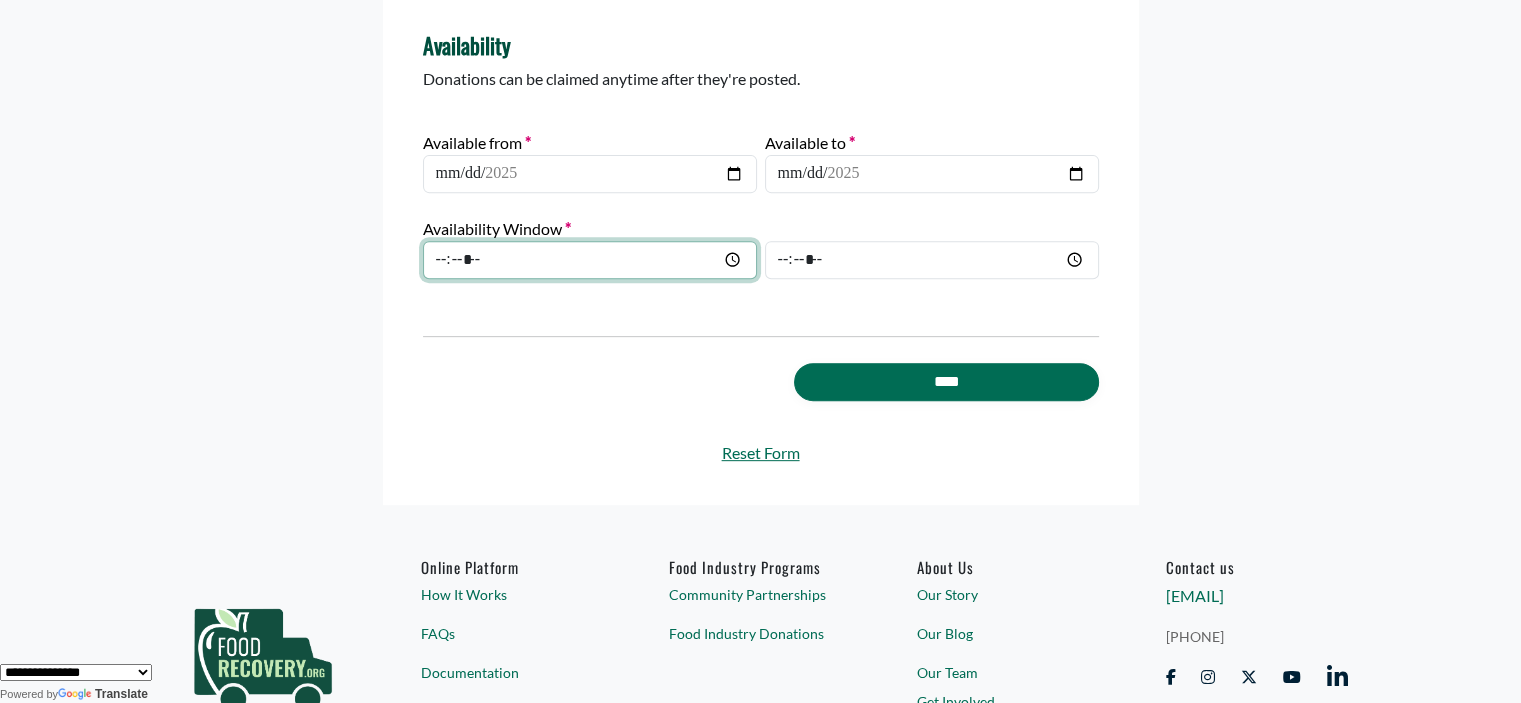 type on "*****" 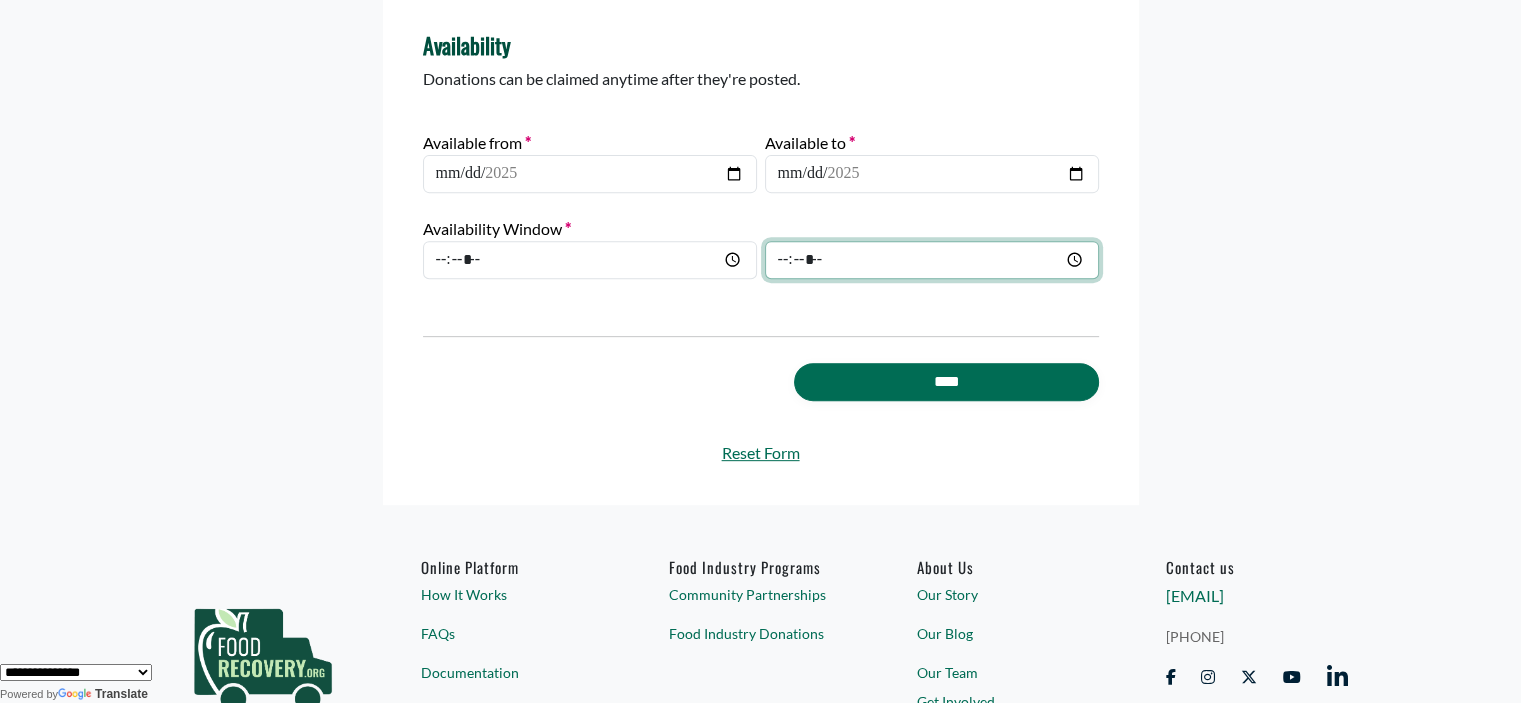 click at bounding box center (932, 260) 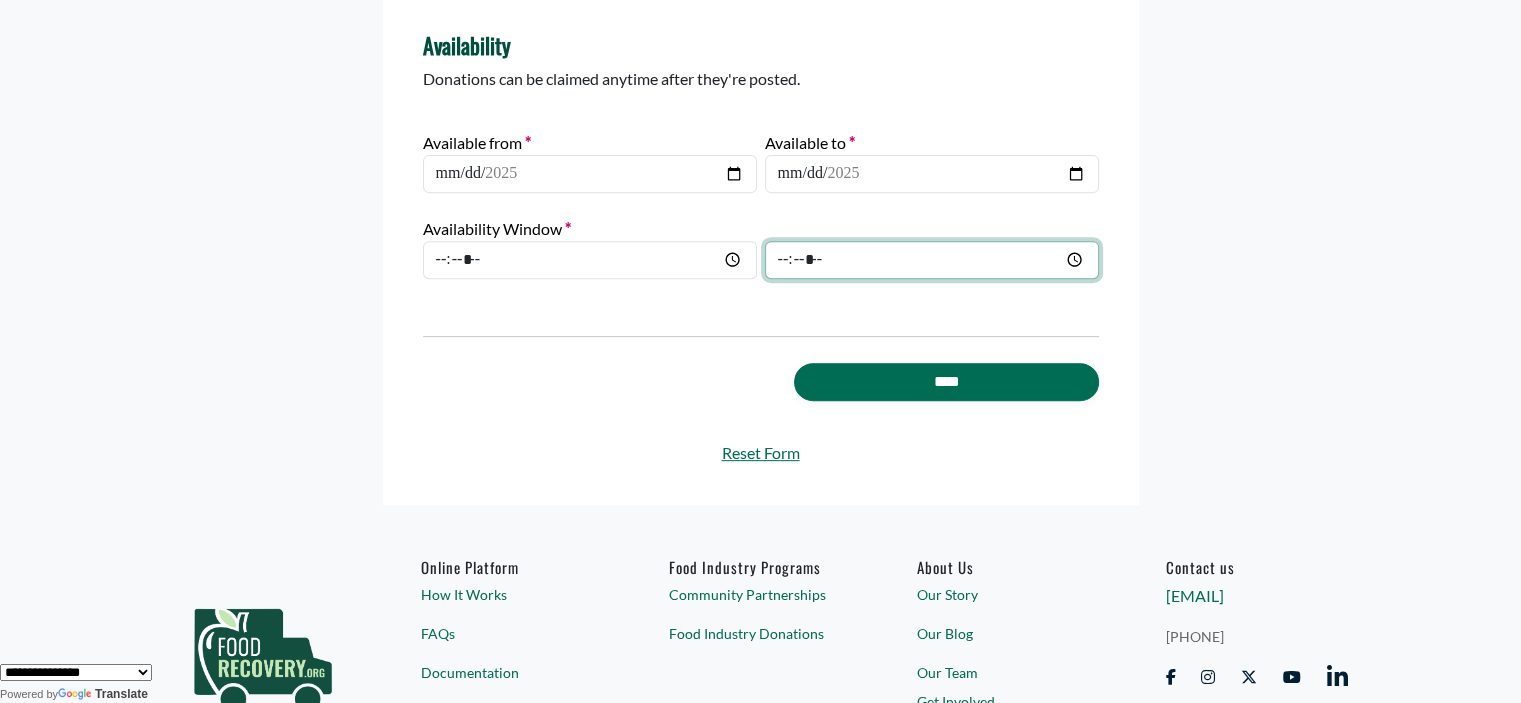 type on "*****" 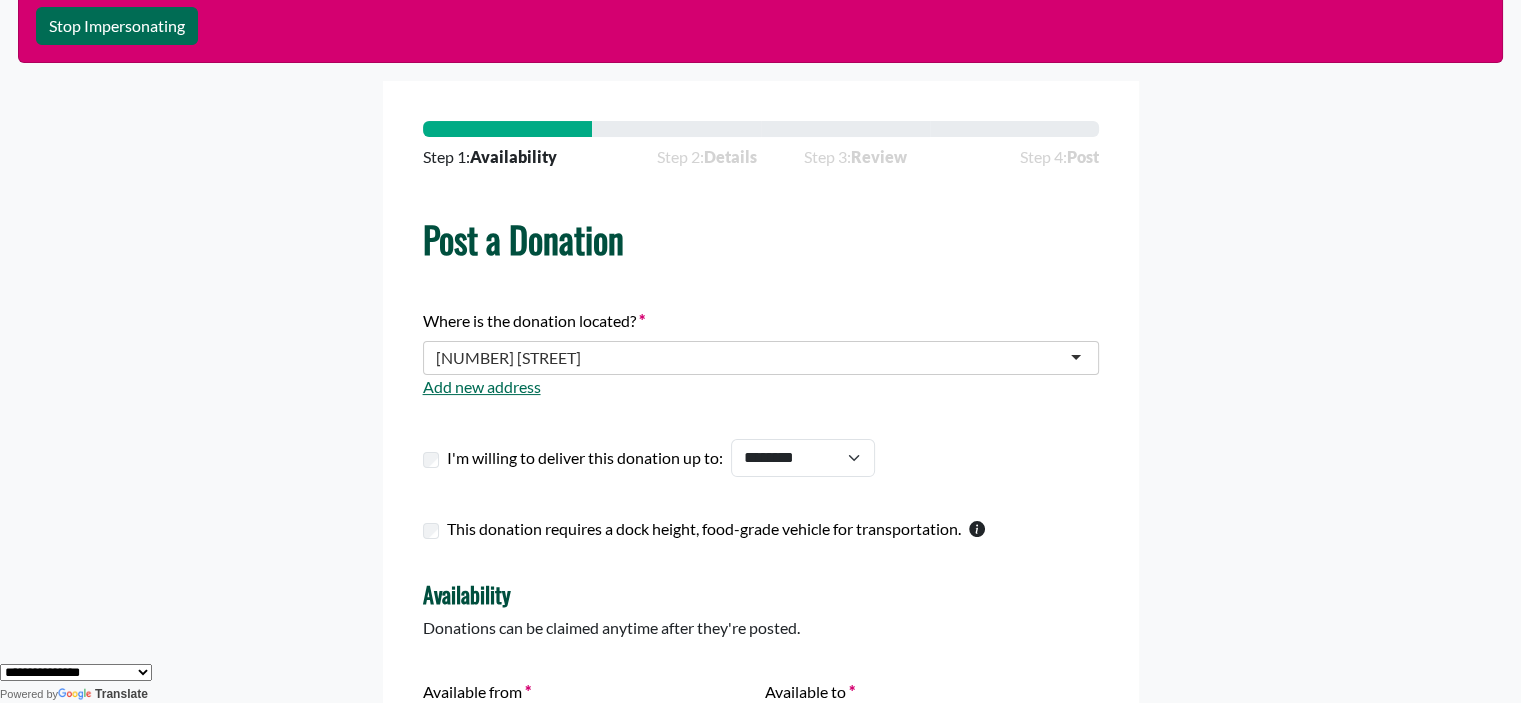 scroll, scrollTop: 212, scrollLeft: 0, axis: vertical 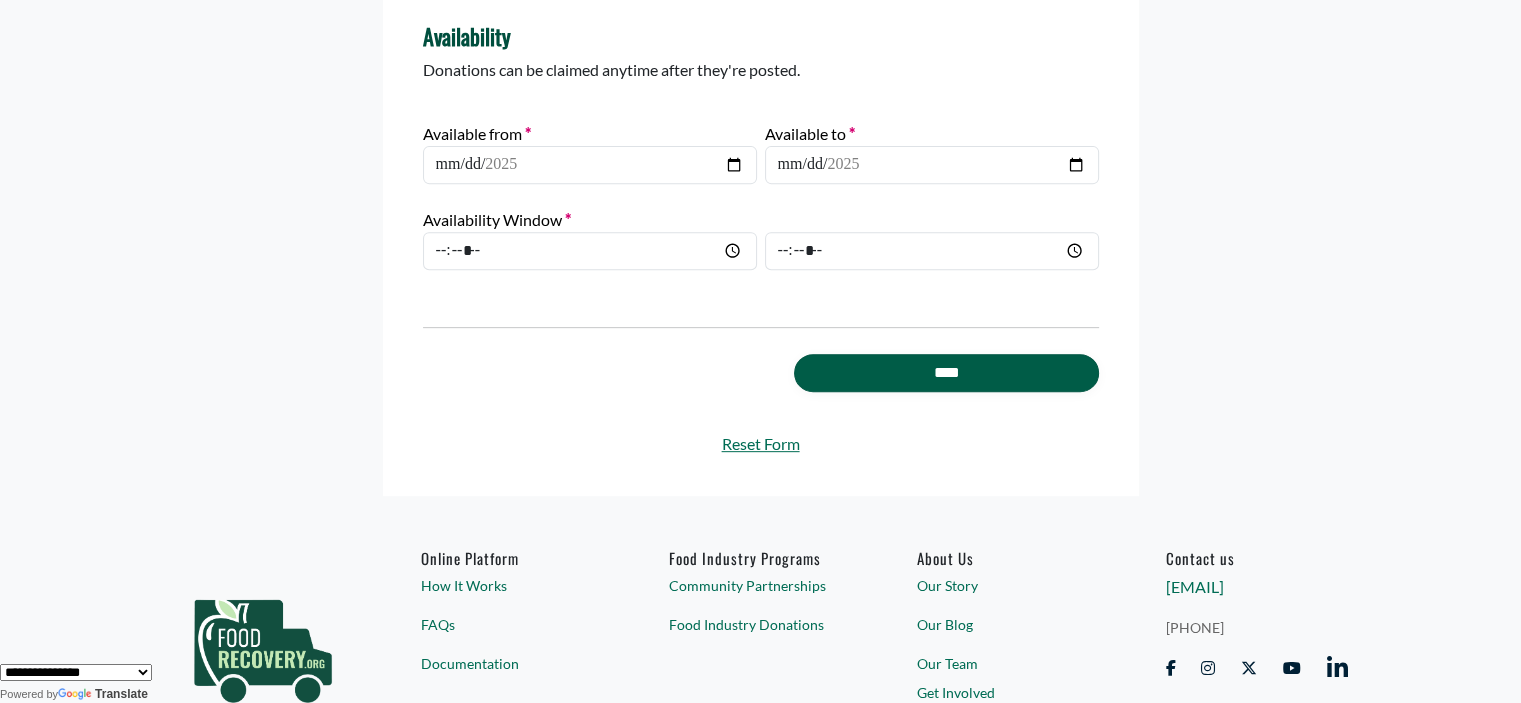 click on "****" at bounding box center [946, 373] 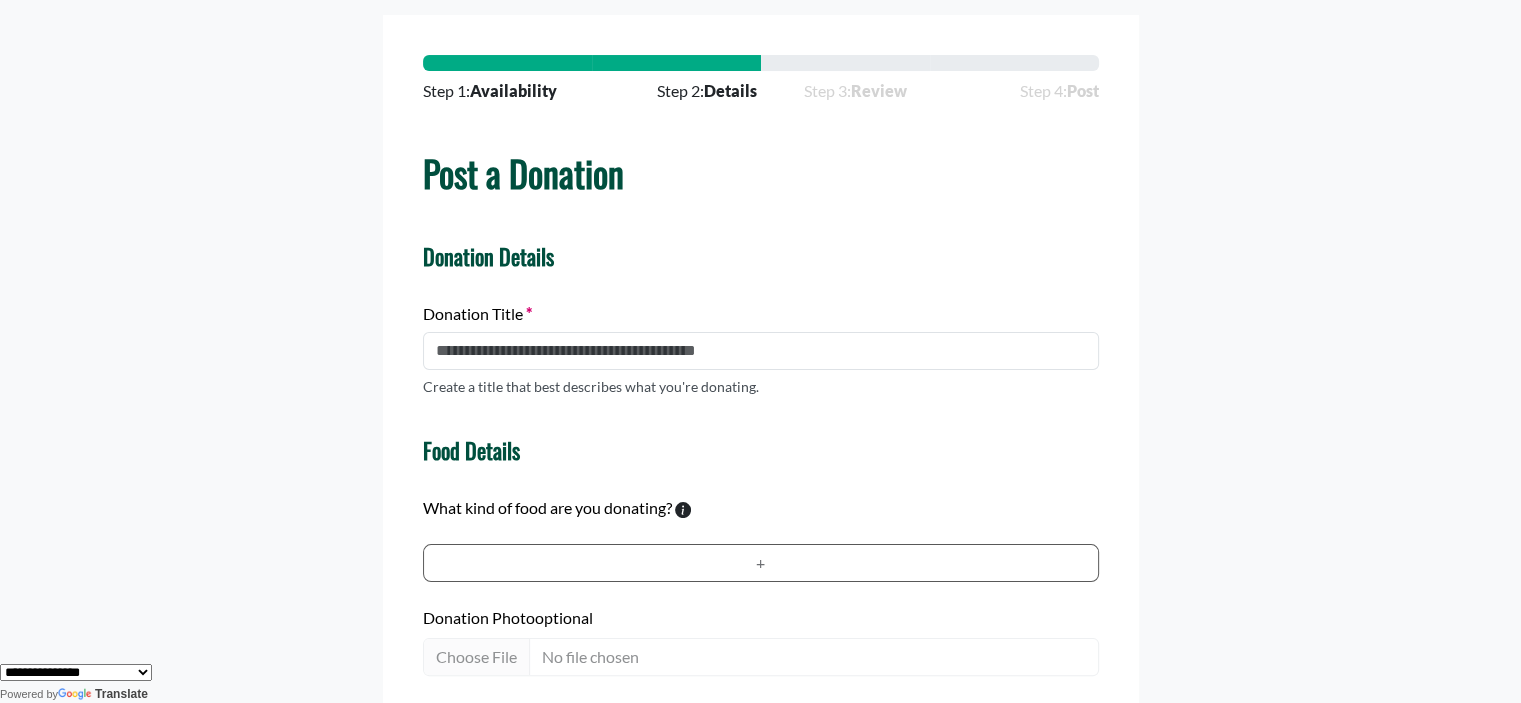 scroll, scrollTop: 276, scrollLeft: 0, axis: vertical 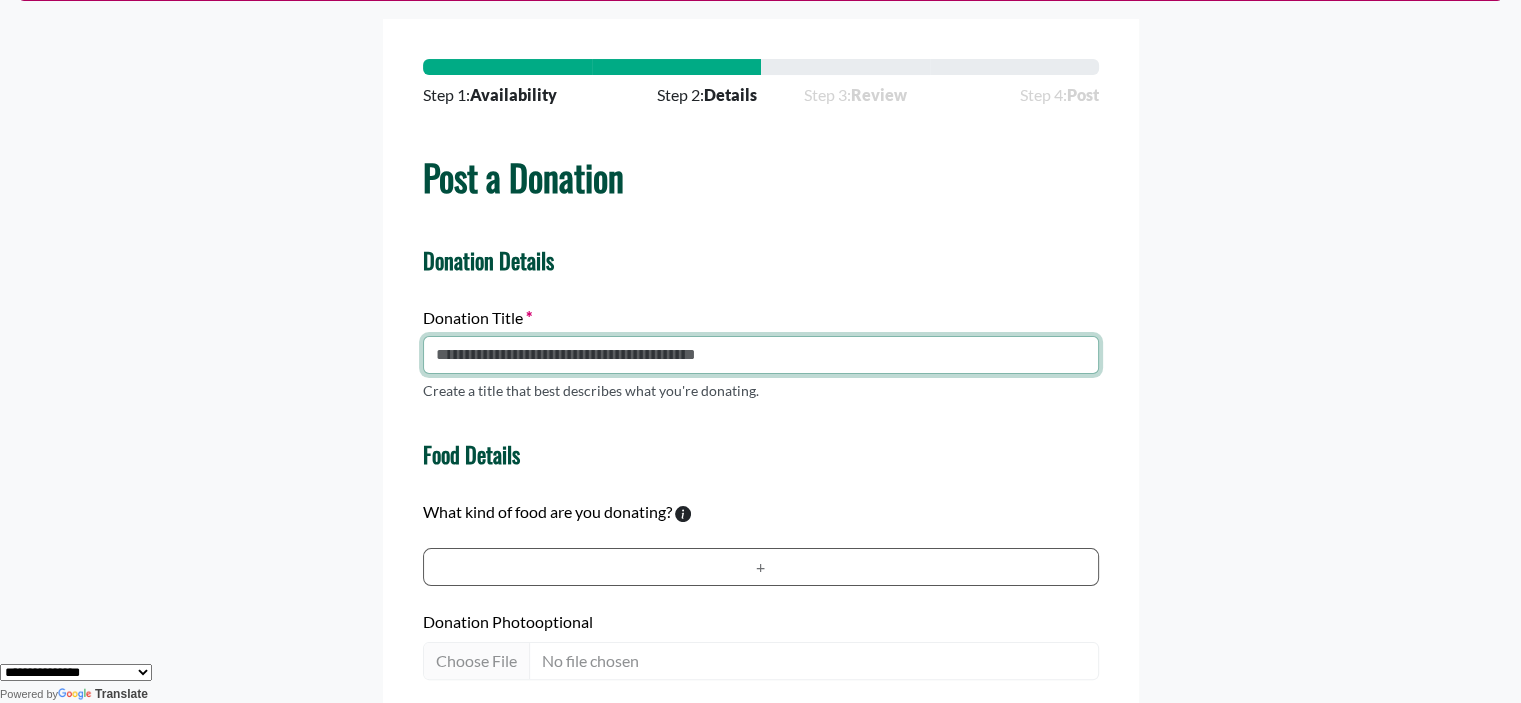 click at bounding box center [761, 355] 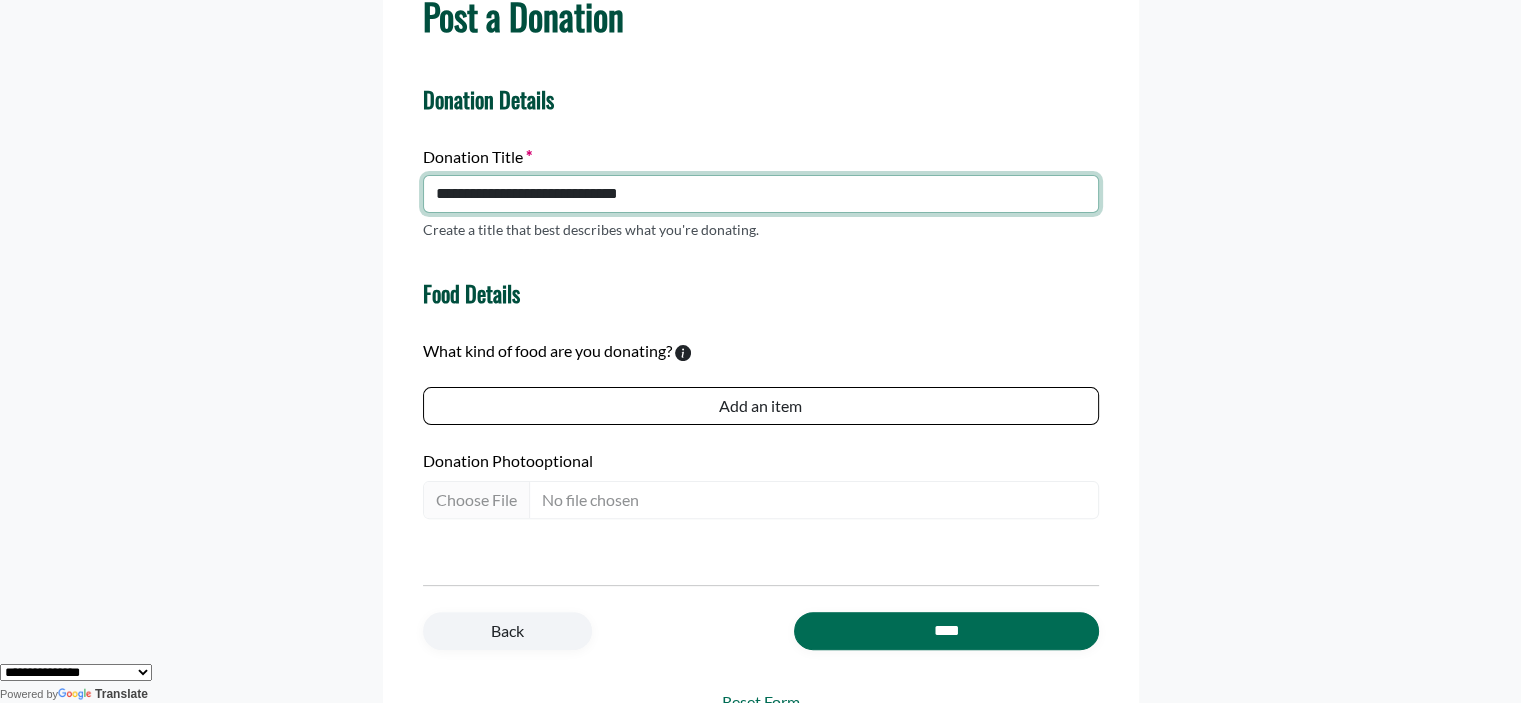 scroll, scrollTop: 577, scrollLeft: 0, axis: vertical 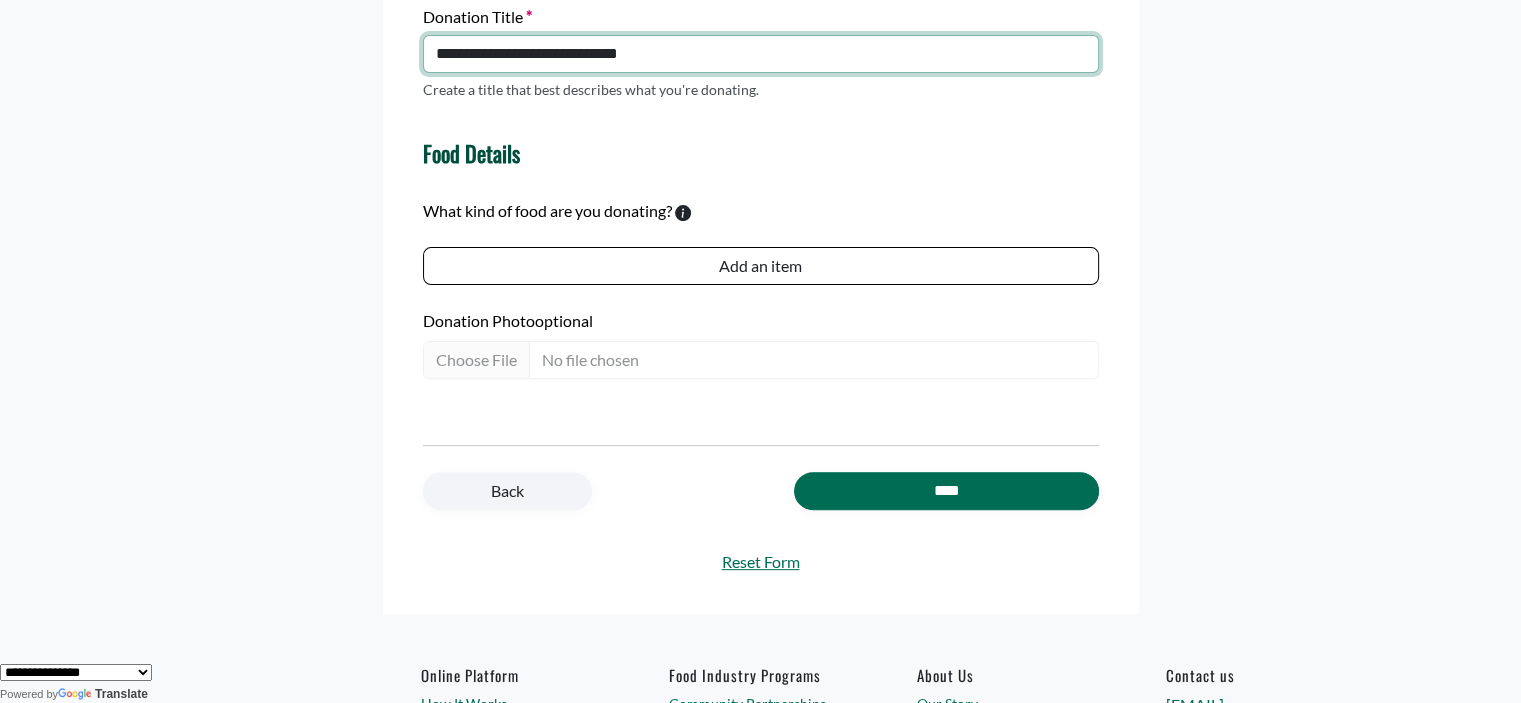 type on "**********" 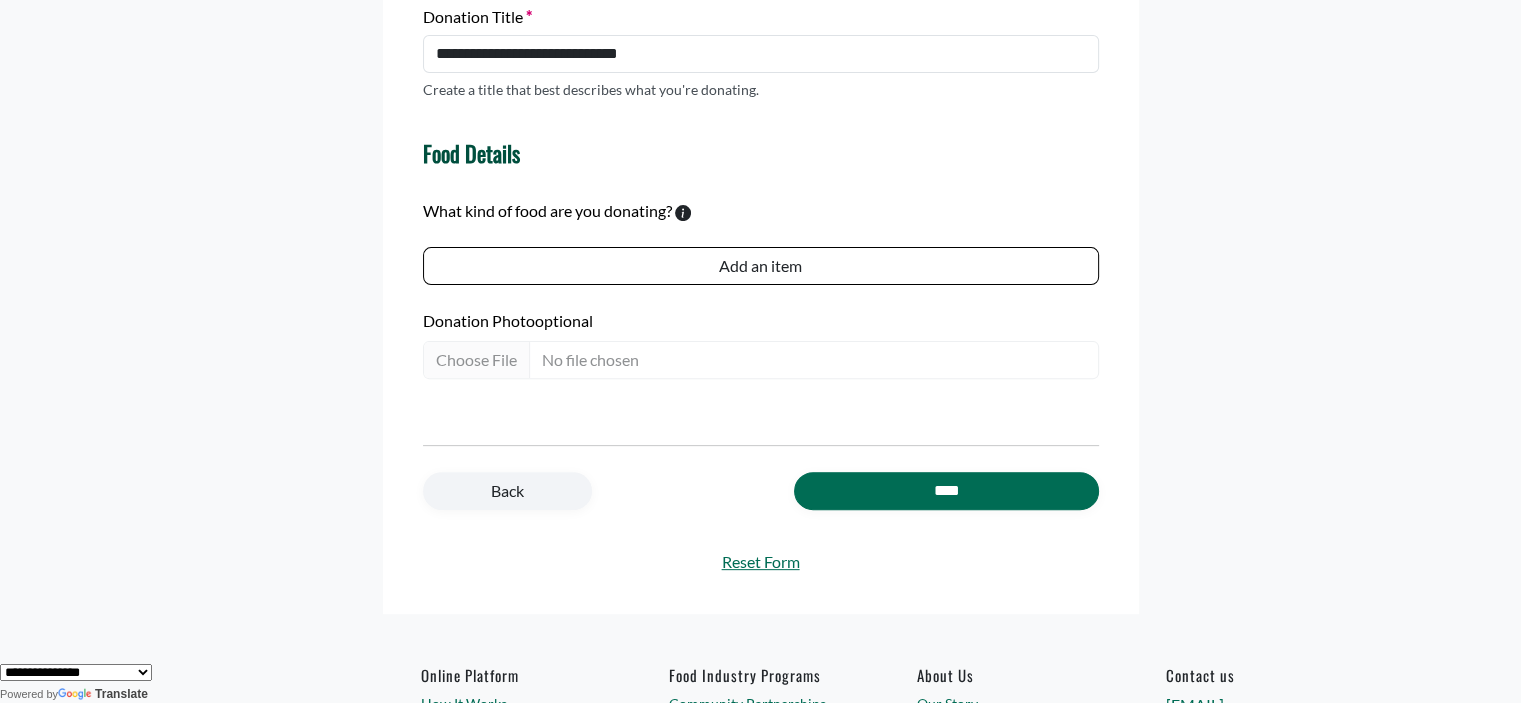 click on "Add an item" at bounding box center (761, 266) 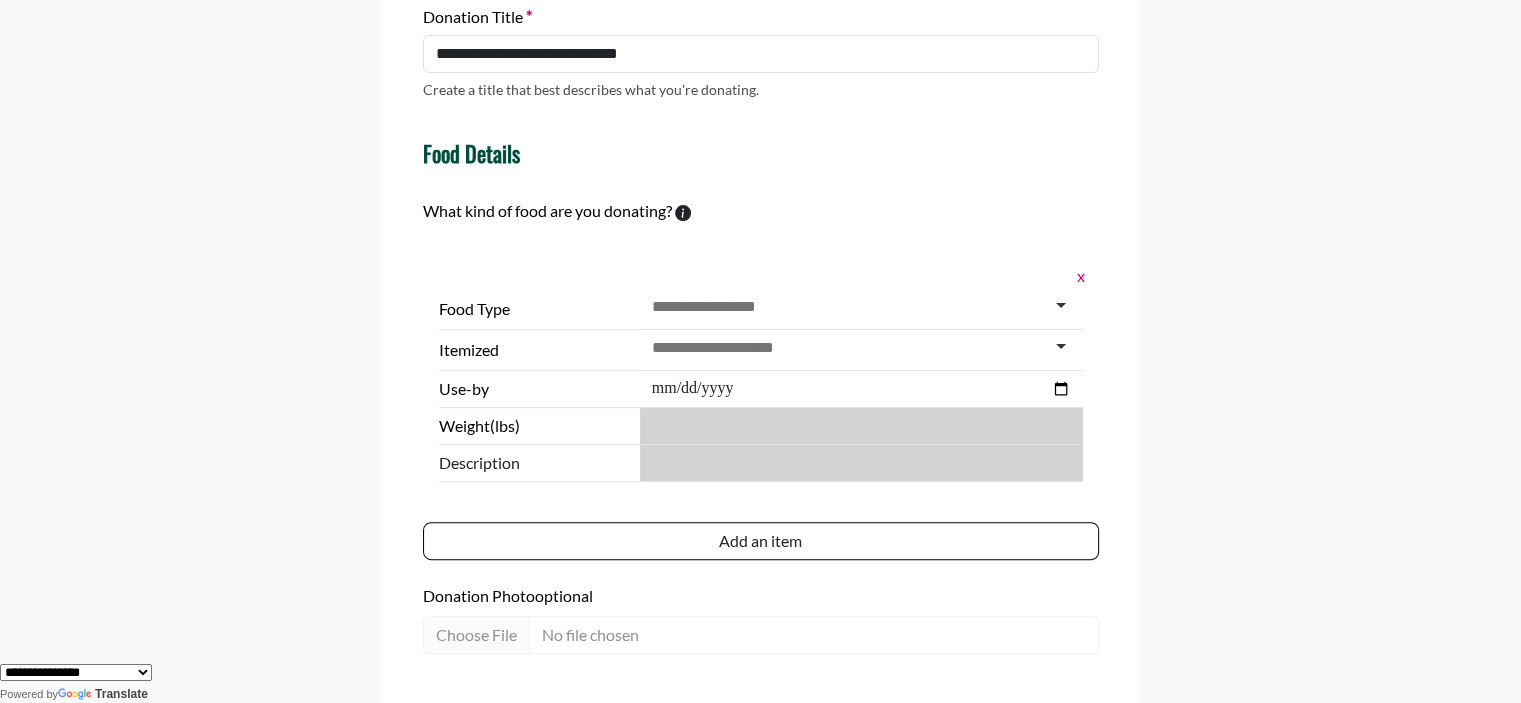 click at bounding box center [715, 307] 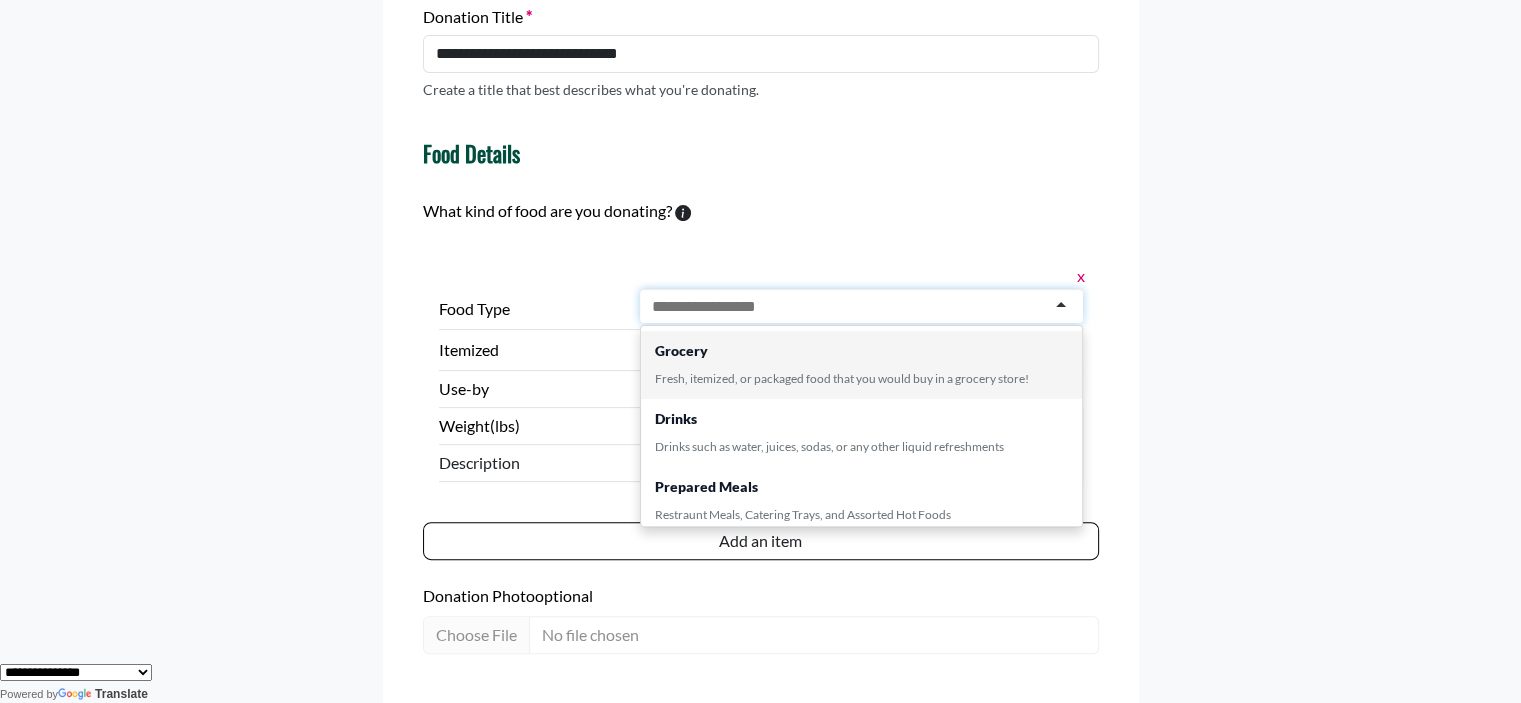 drag, startPoint x: 696, startPoint y: 356, endPoint x: 687, endPoint y: 363, distance: 11.401754 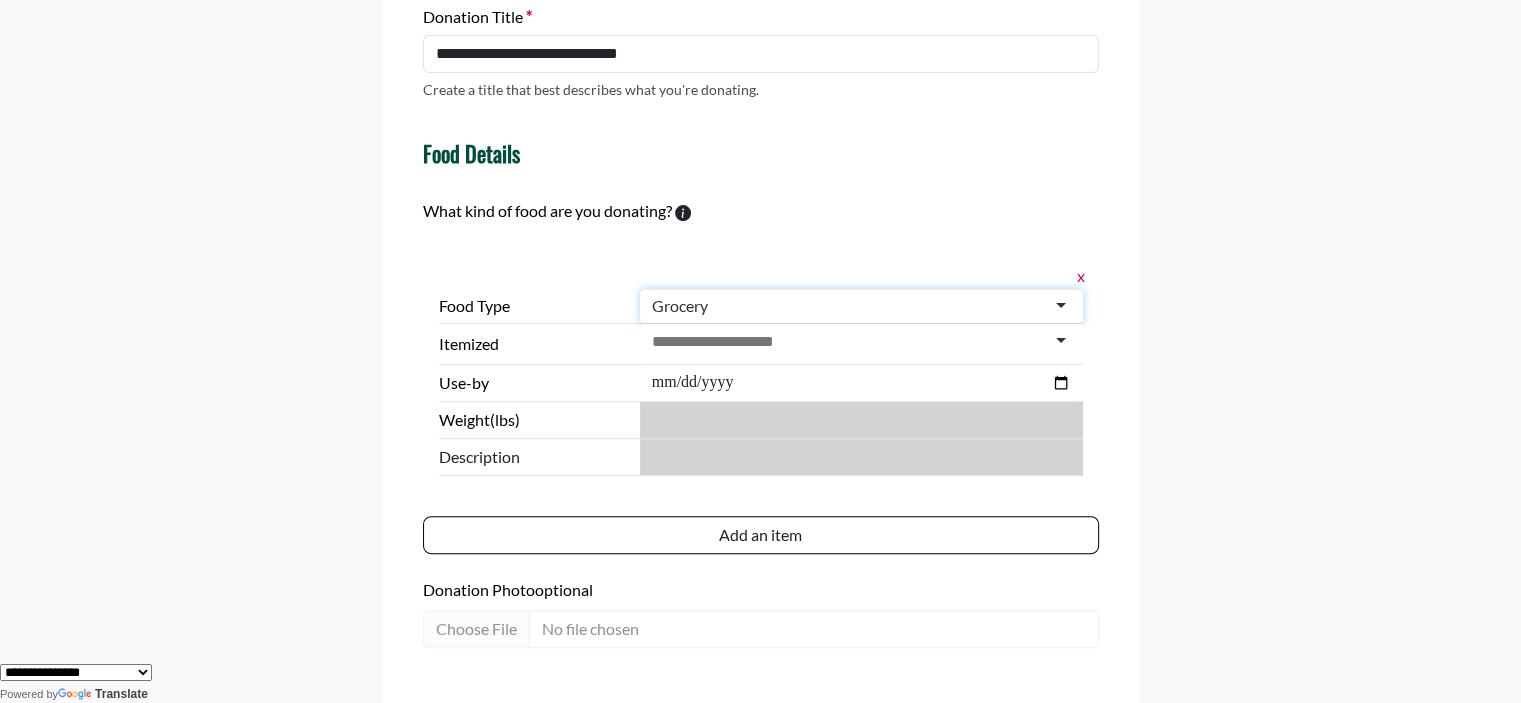 click at bounding box center (728, 342) 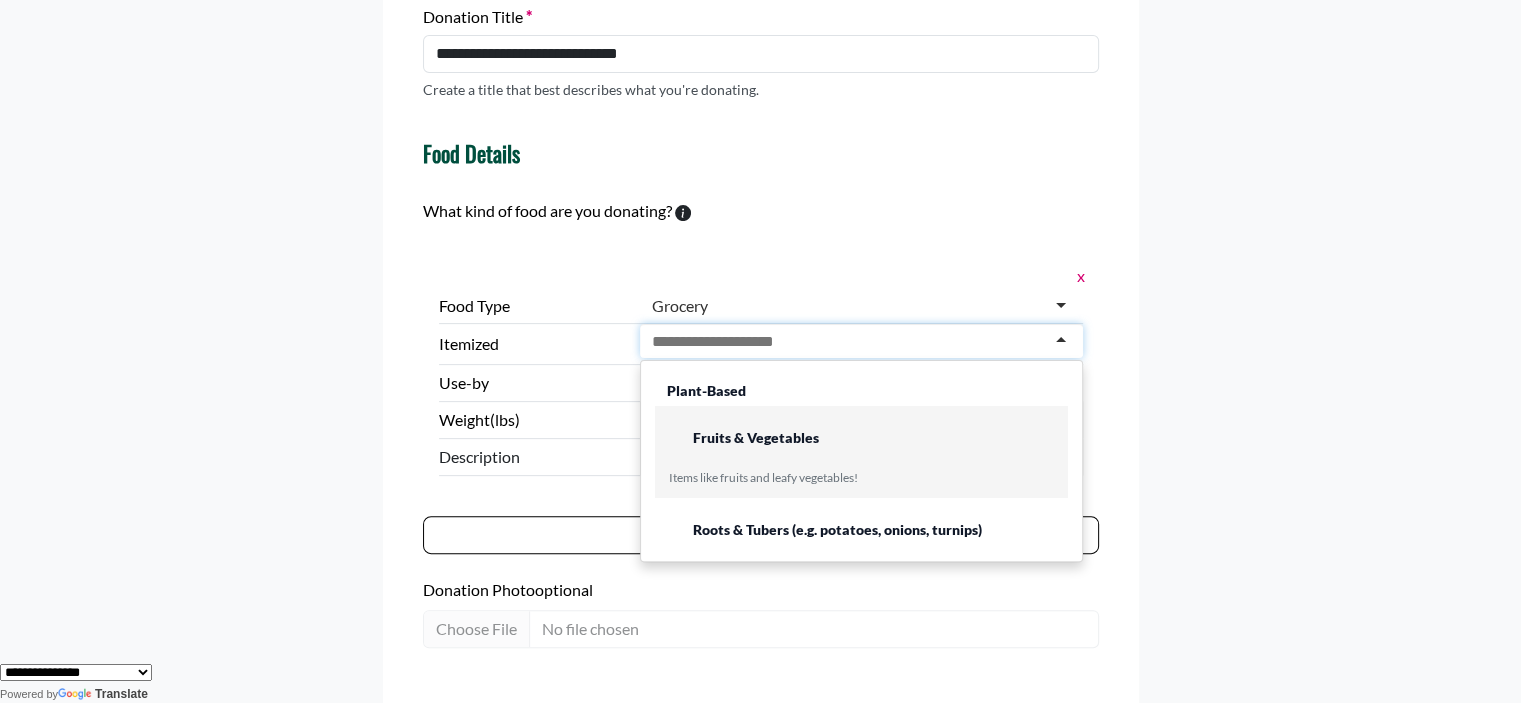 scroll, scrollTop: 0, scrollLeft: 0, axis: both 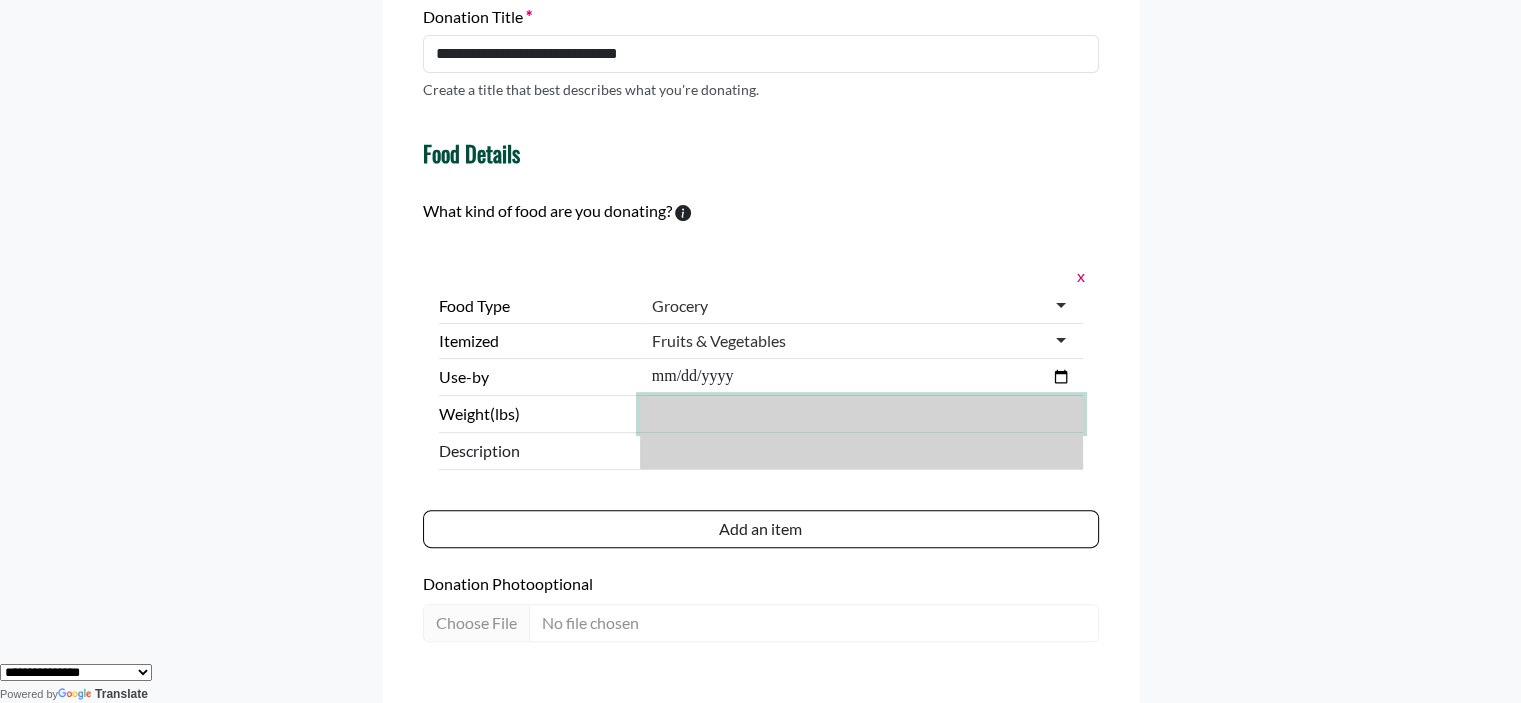 drag, startPoint x: 693, startPoint y: 410, endPoint x: 545, endPoint y: 403, distance: 148.16545 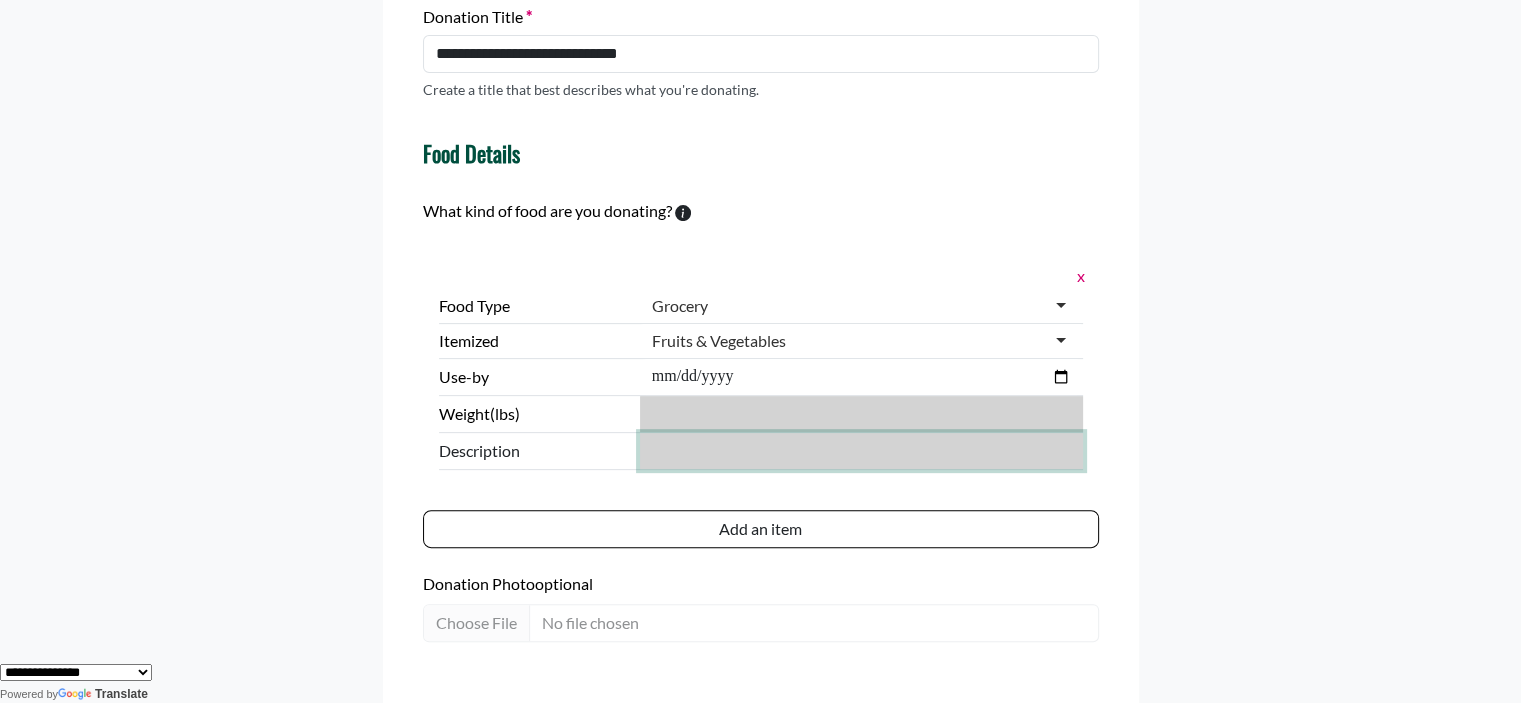 click at bounding box center (861, 451) 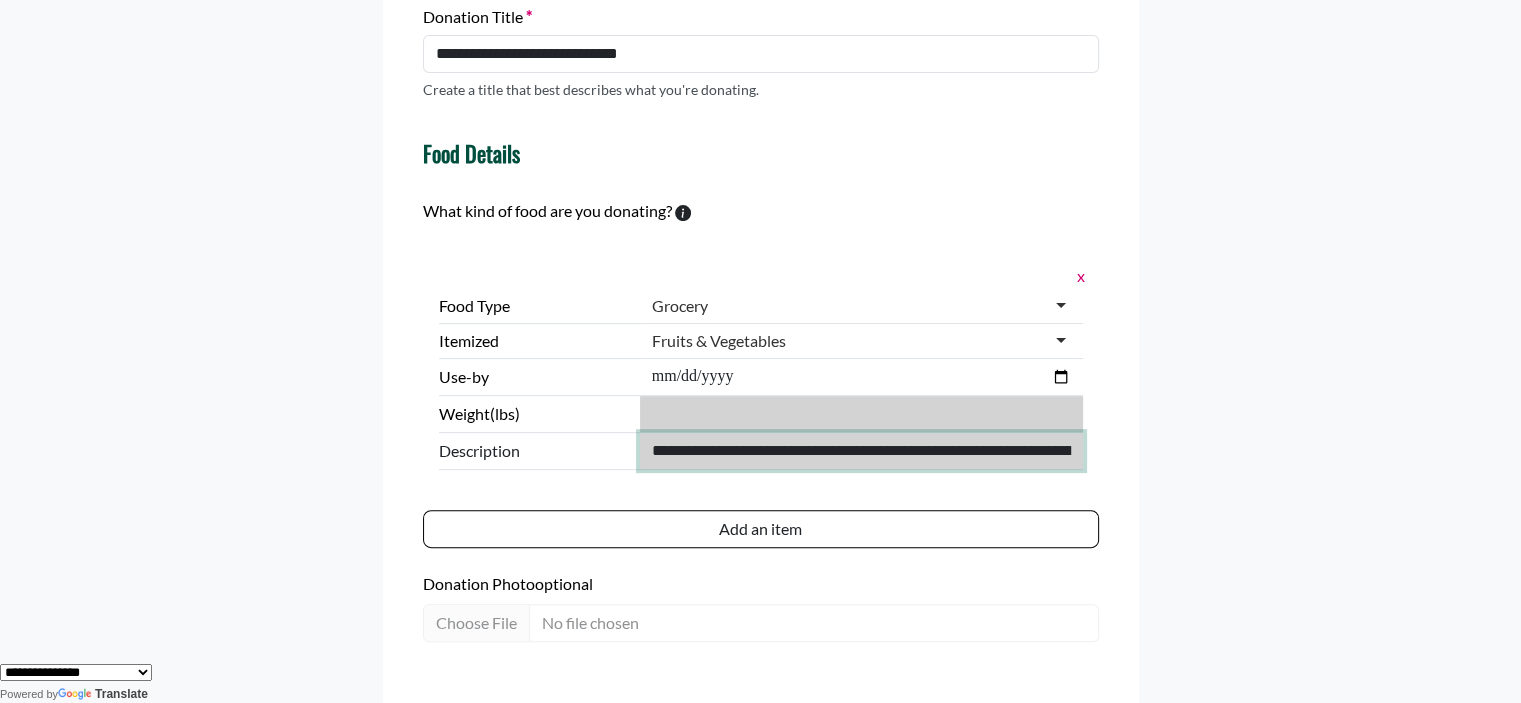 scroll, scrollTop: 0, scrollLeft: 445, axis: horizontal 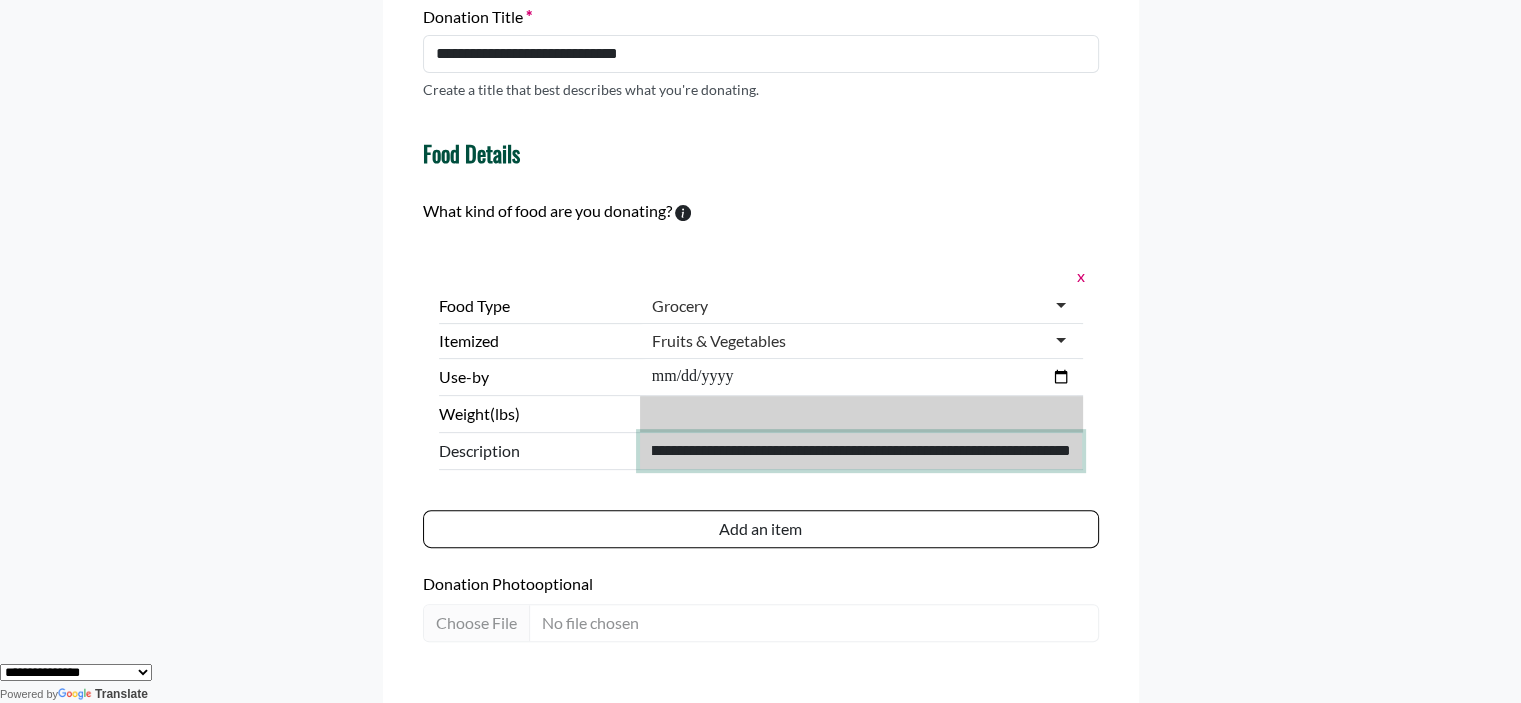 click on "**********" at bounding box center (861, 451) 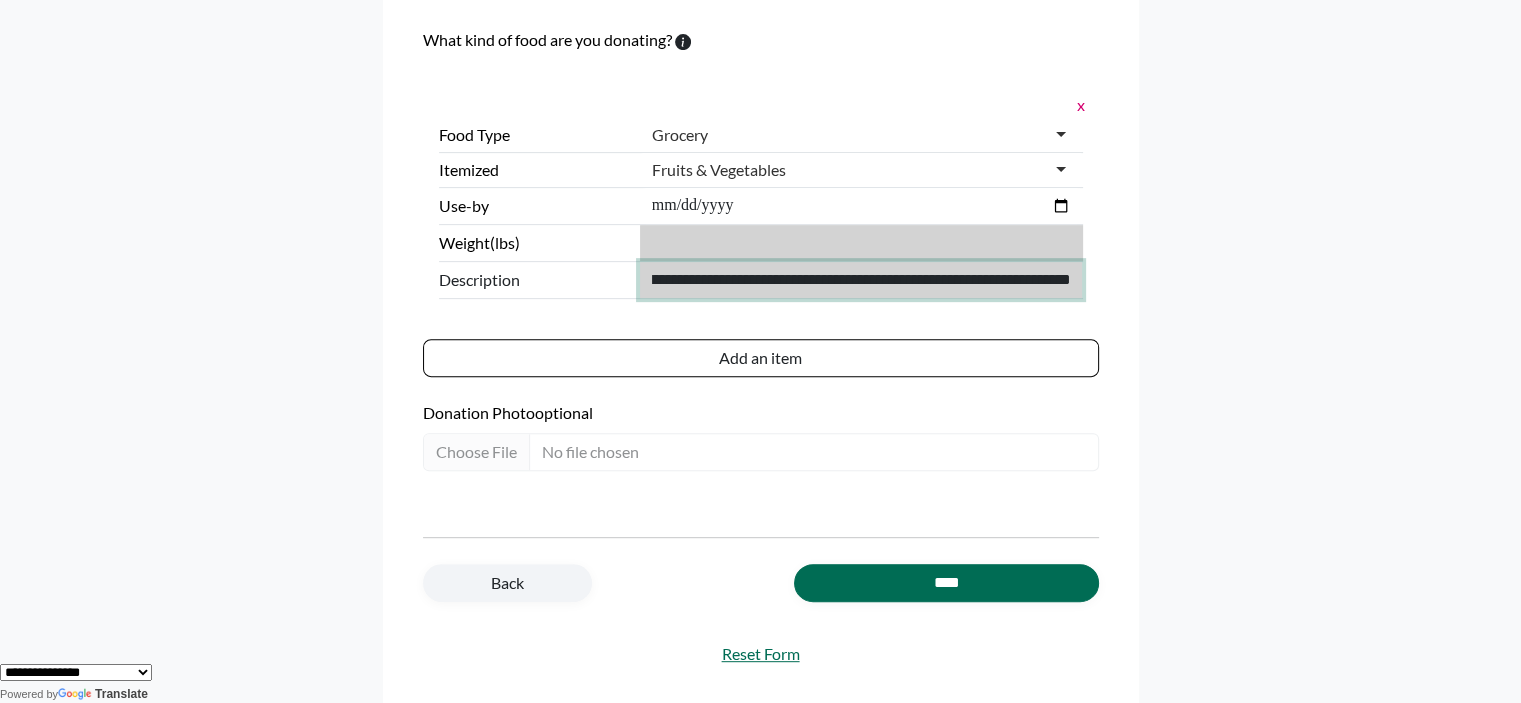 scroll, scrollTop: 747, scrollLeft: 0, axis: vertical 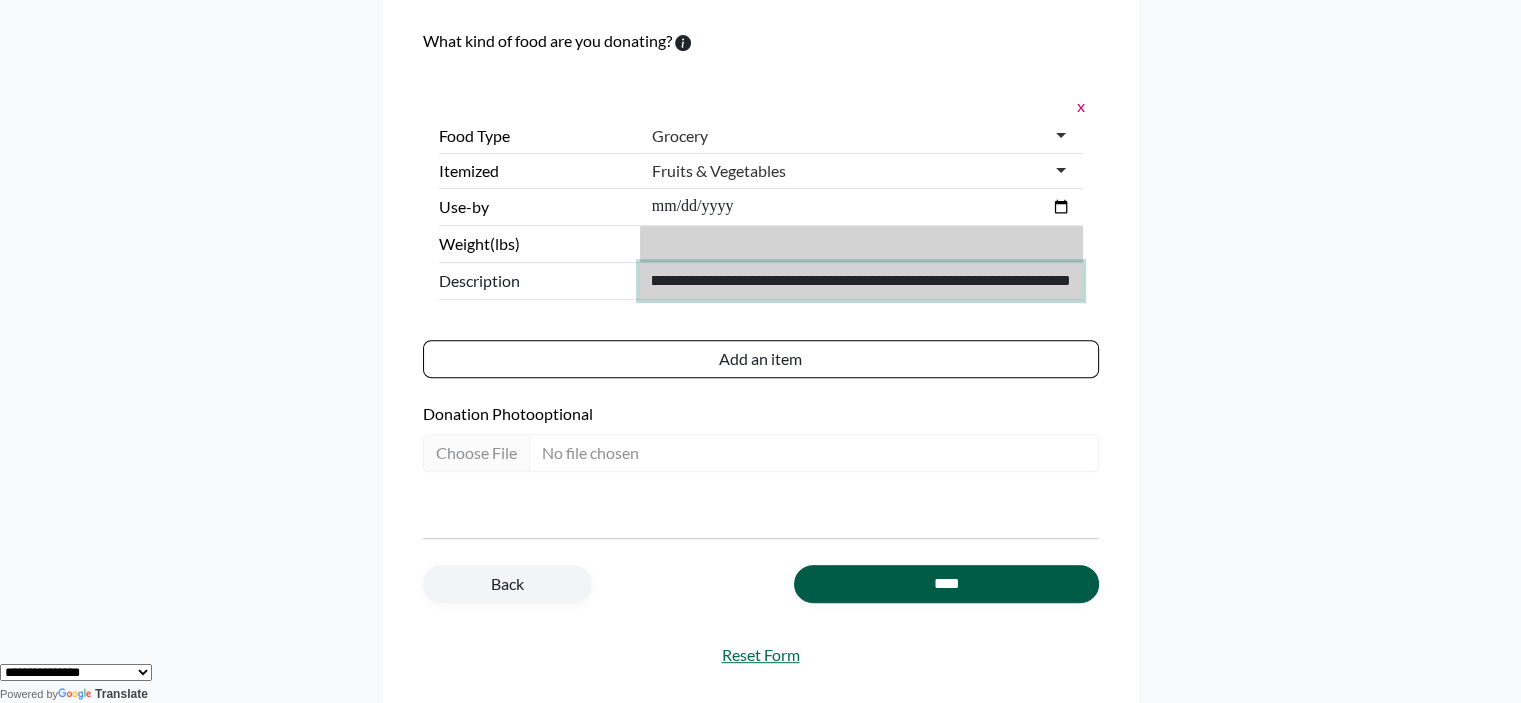 type on "**********" 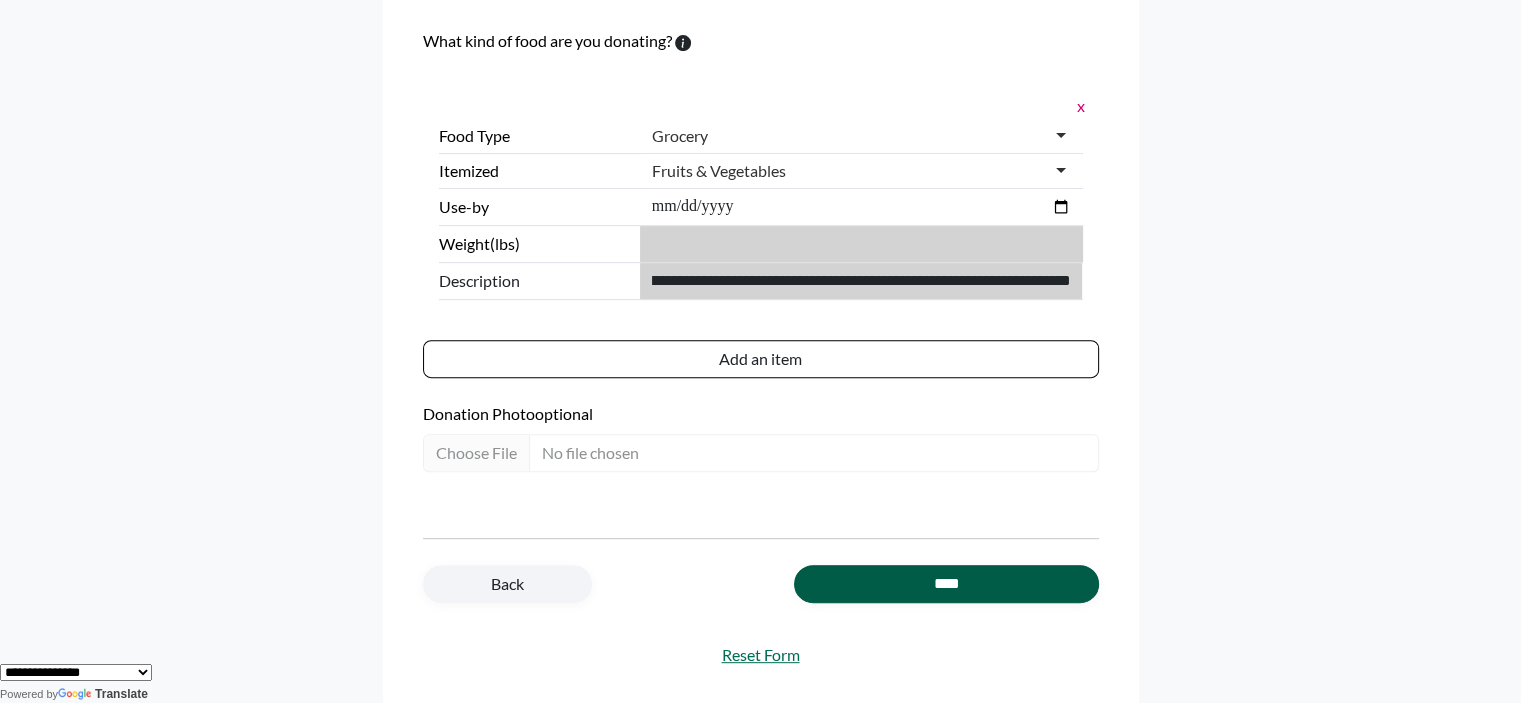 click on "****" at bounding box center [946, 584] 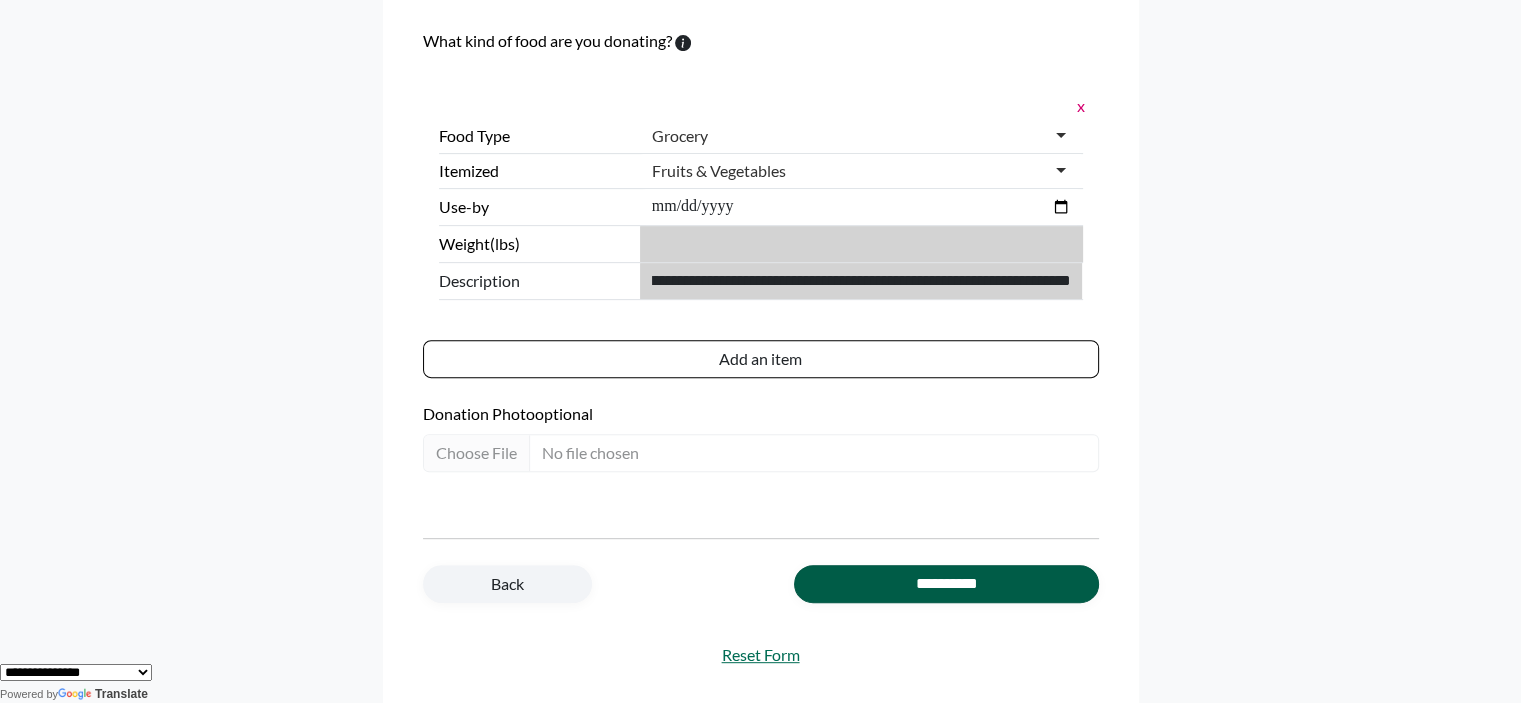 scroll, scrollTop: 0, scrollLeft: 0, axis: both 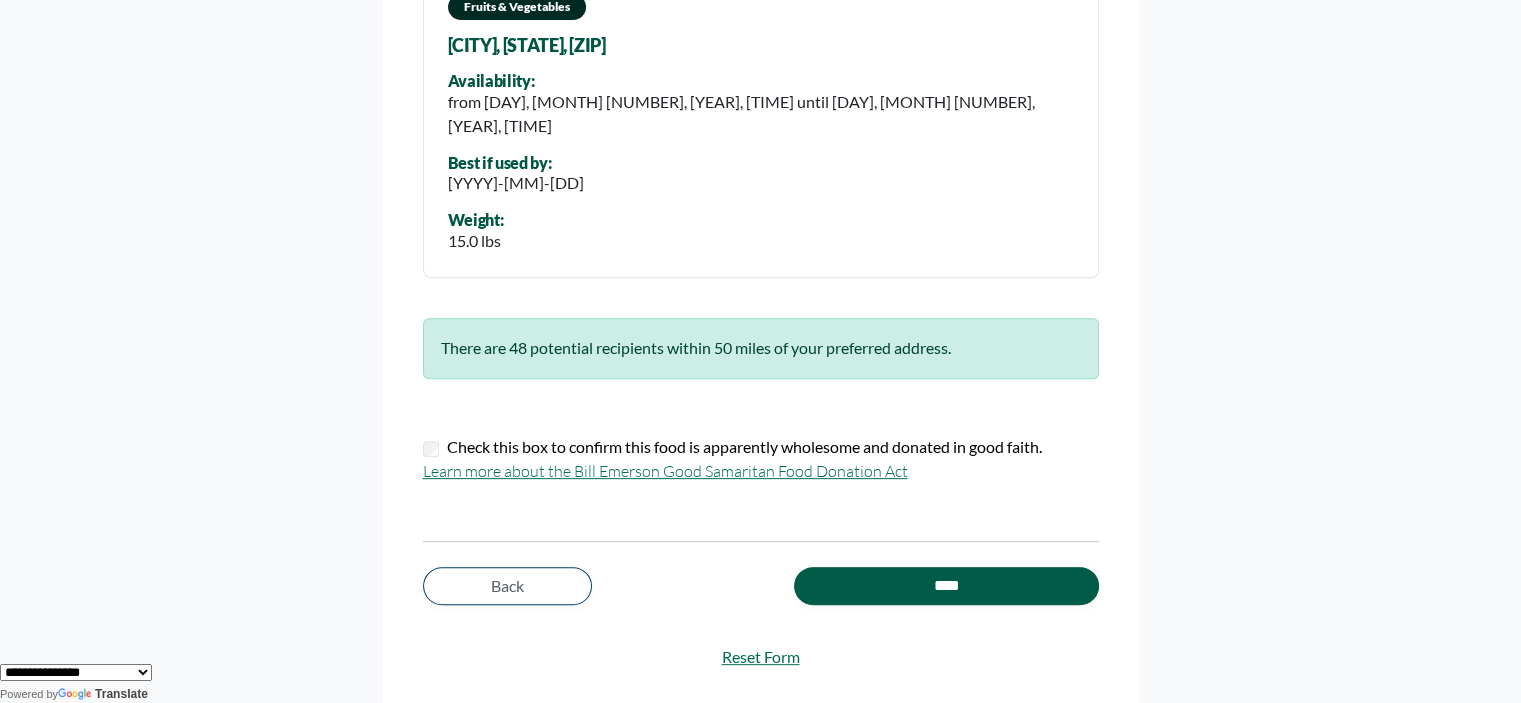 click on "****" at bounding box center [946, 586] 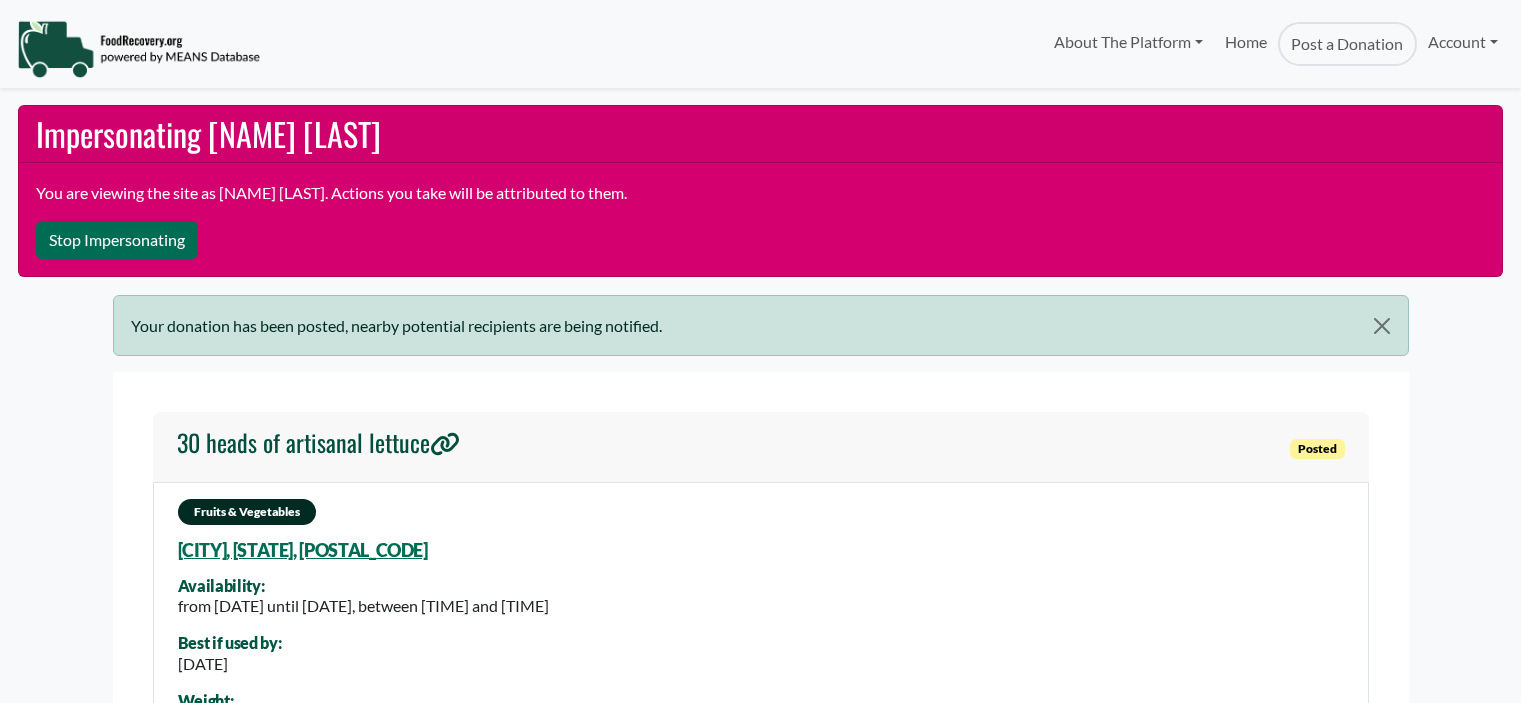 scroll, scrollTop: 0, scrollLeft: 0, axis: both 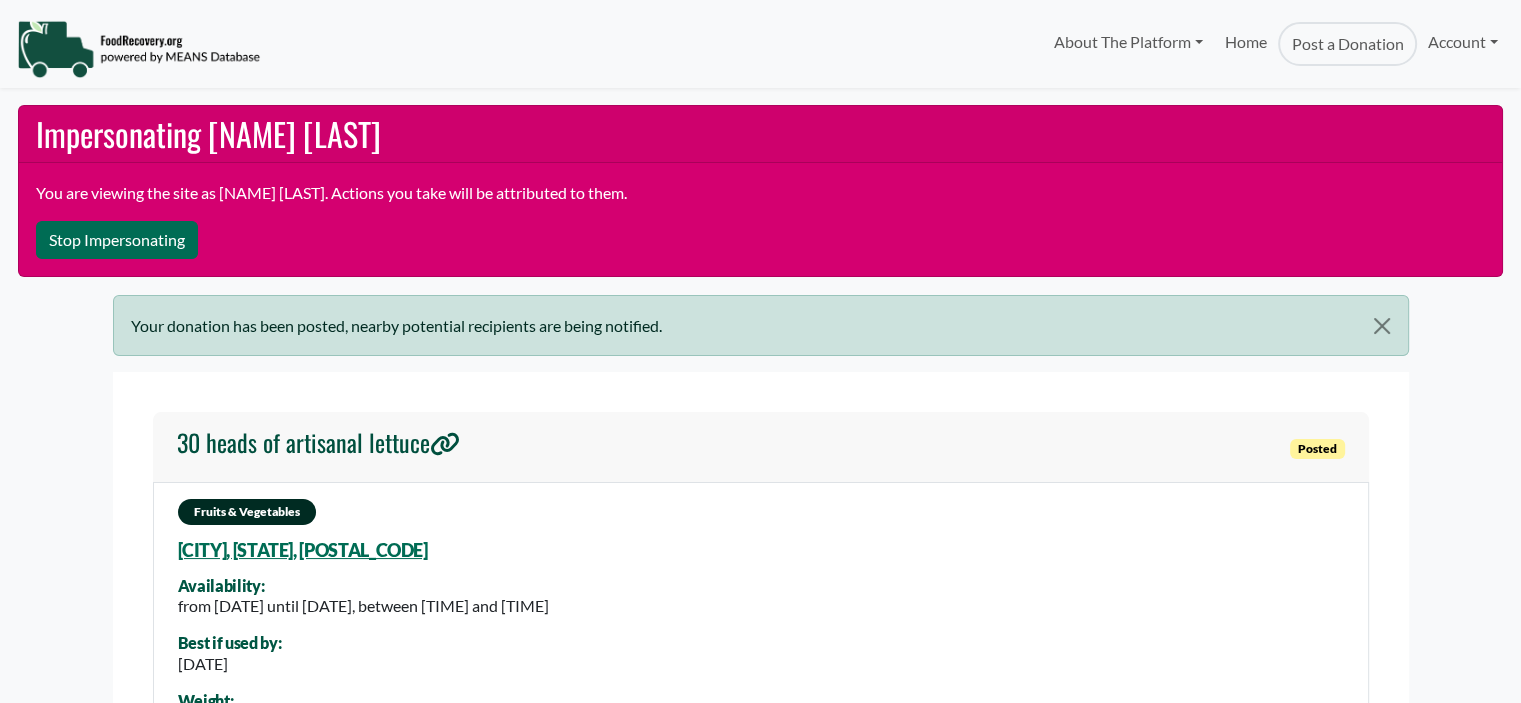 select 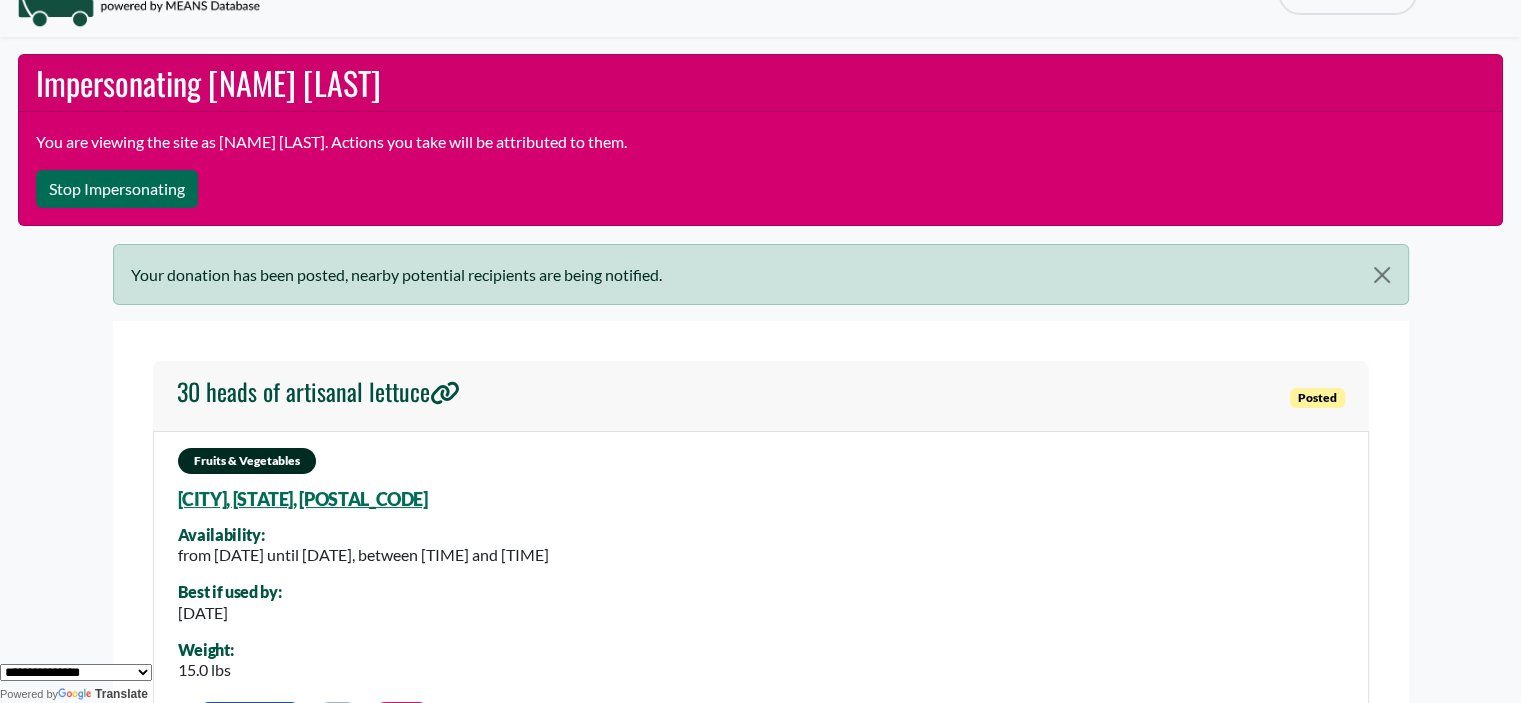 scroll, scrollTop: 100, scrollLeft: 0, axis: vertical 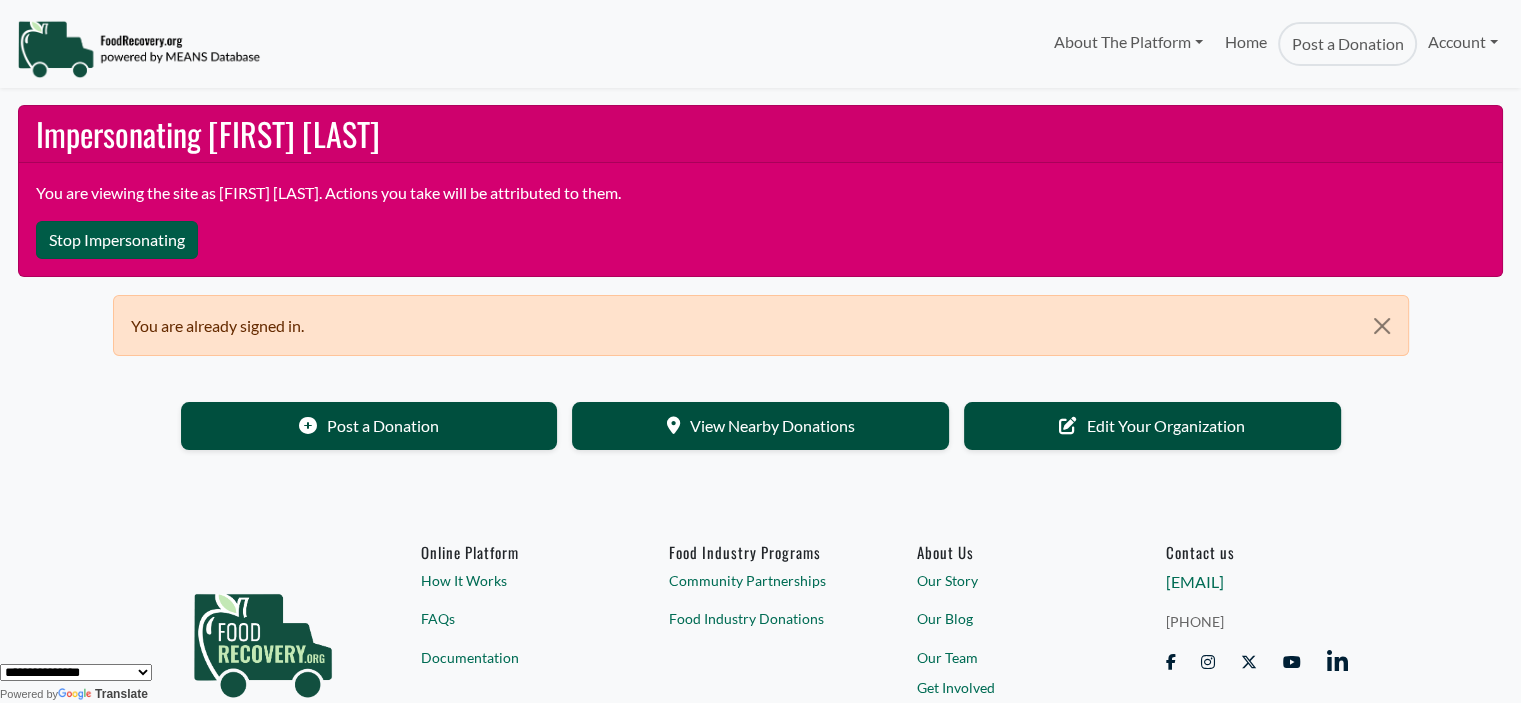 click on "Stop Impersonating" at bounding box center (117, 240) 